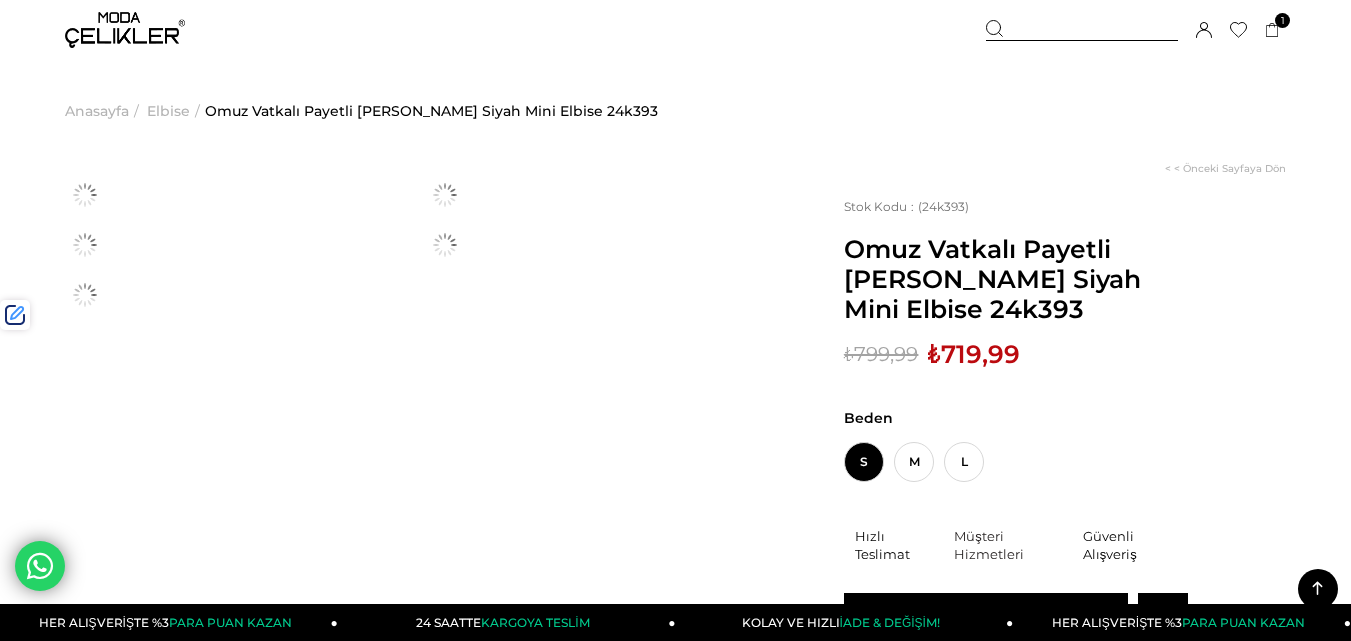scroll, scrollTop: 1073, scrollLeft: 0, axis: vertical 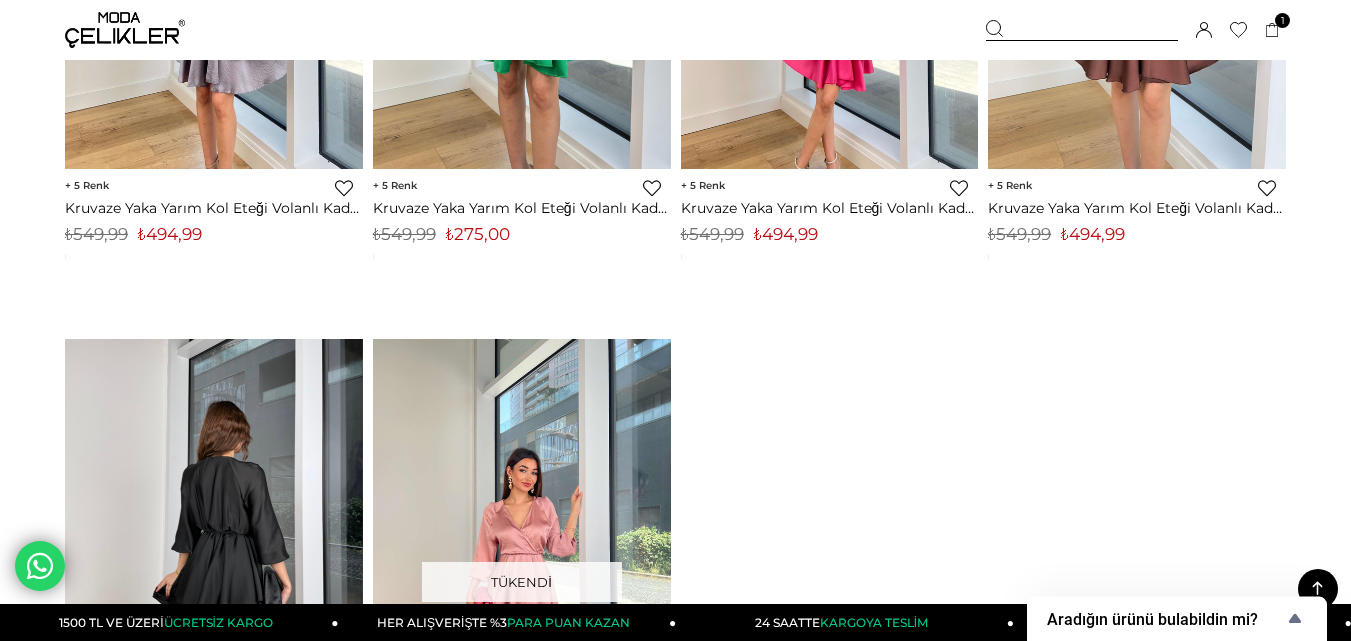 click at bounding box center (214, 537) 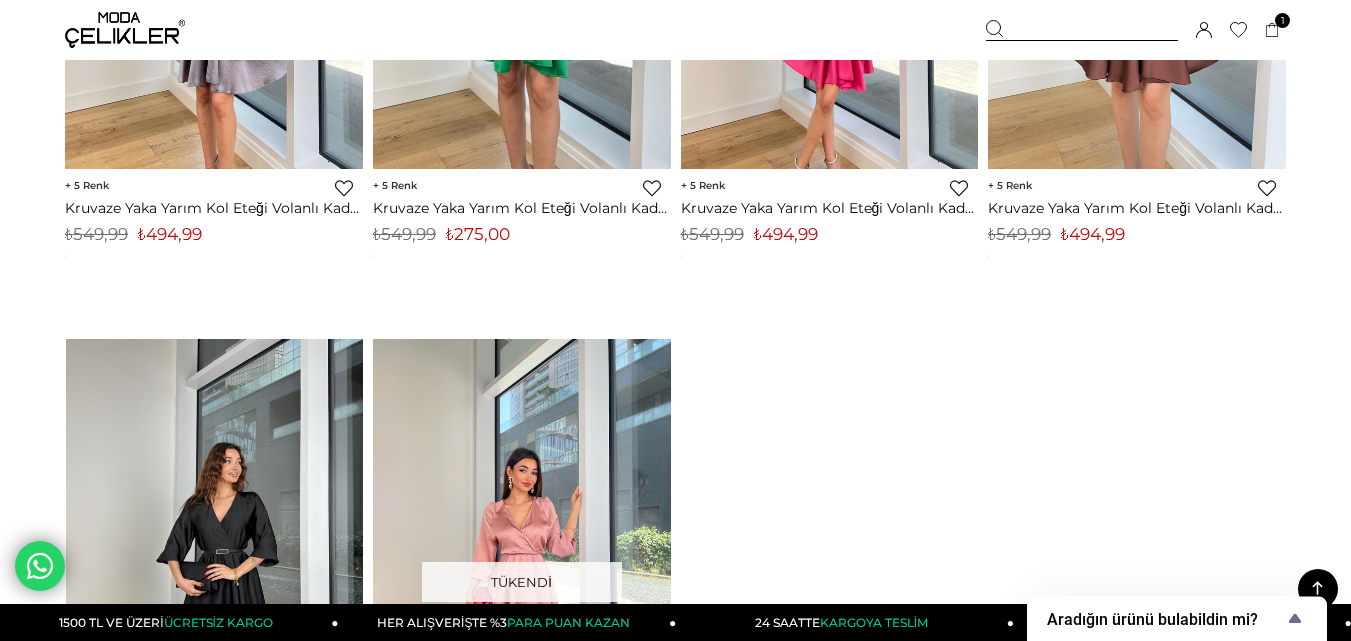 click at bounding box center [65, 537] 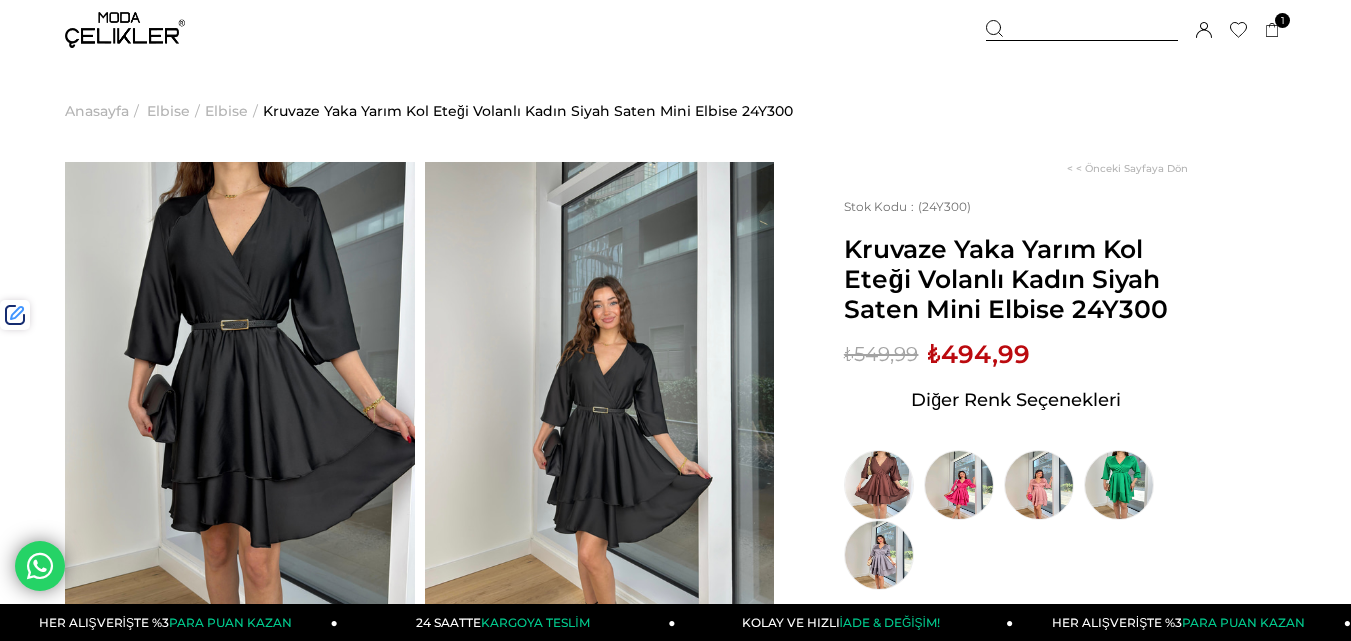 scroll, scrollTop: 0, scrollLeft: 0, axis: both 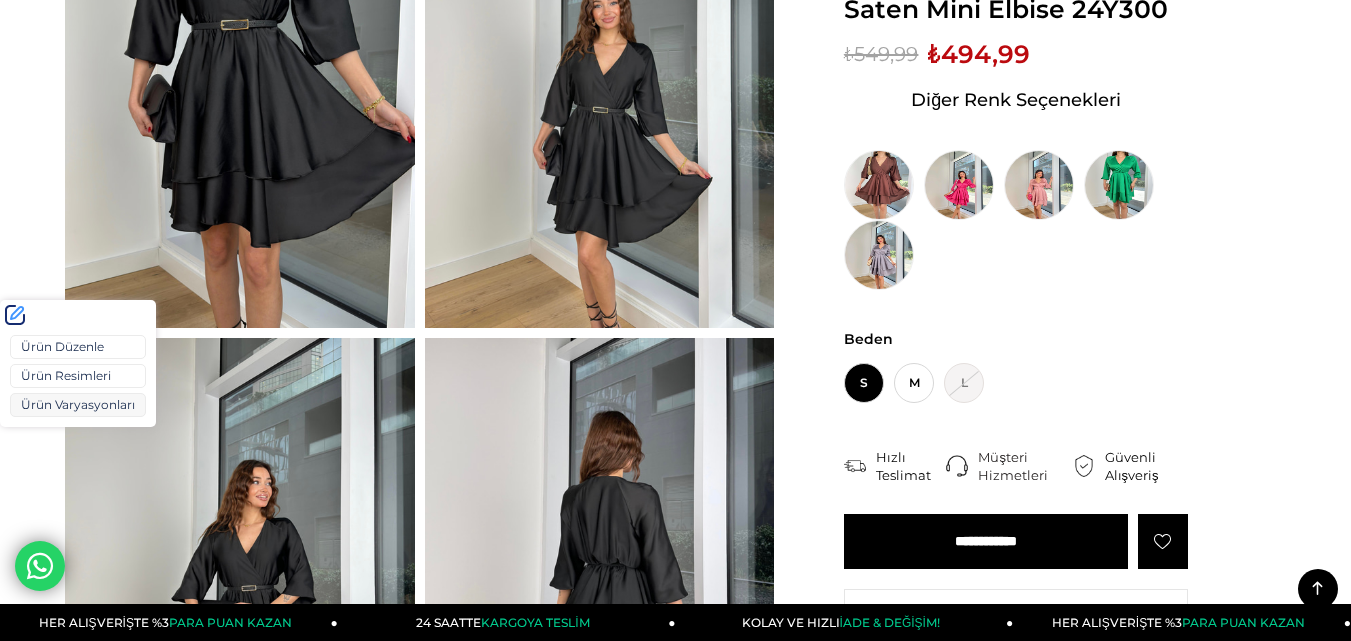 click on "Ürün Varyasyonları" at bounding box center (78, 405) 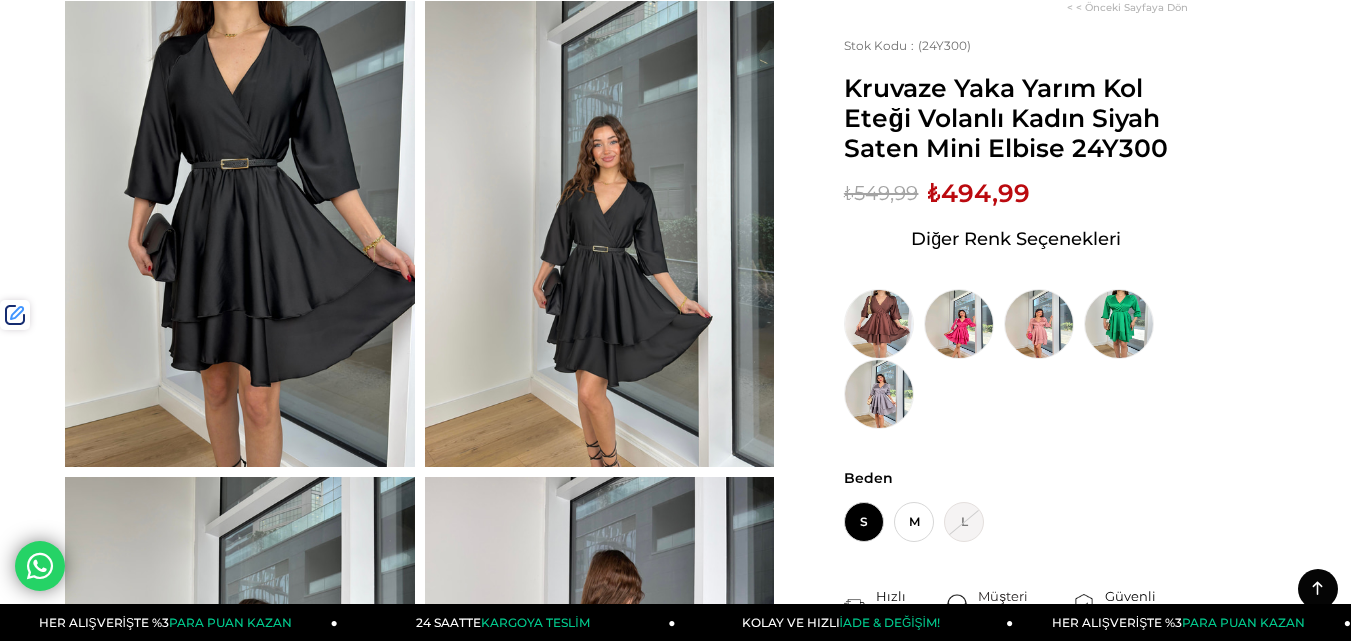 scroll, scrollTop: 100, scrollLeft: 0, axis: vertical 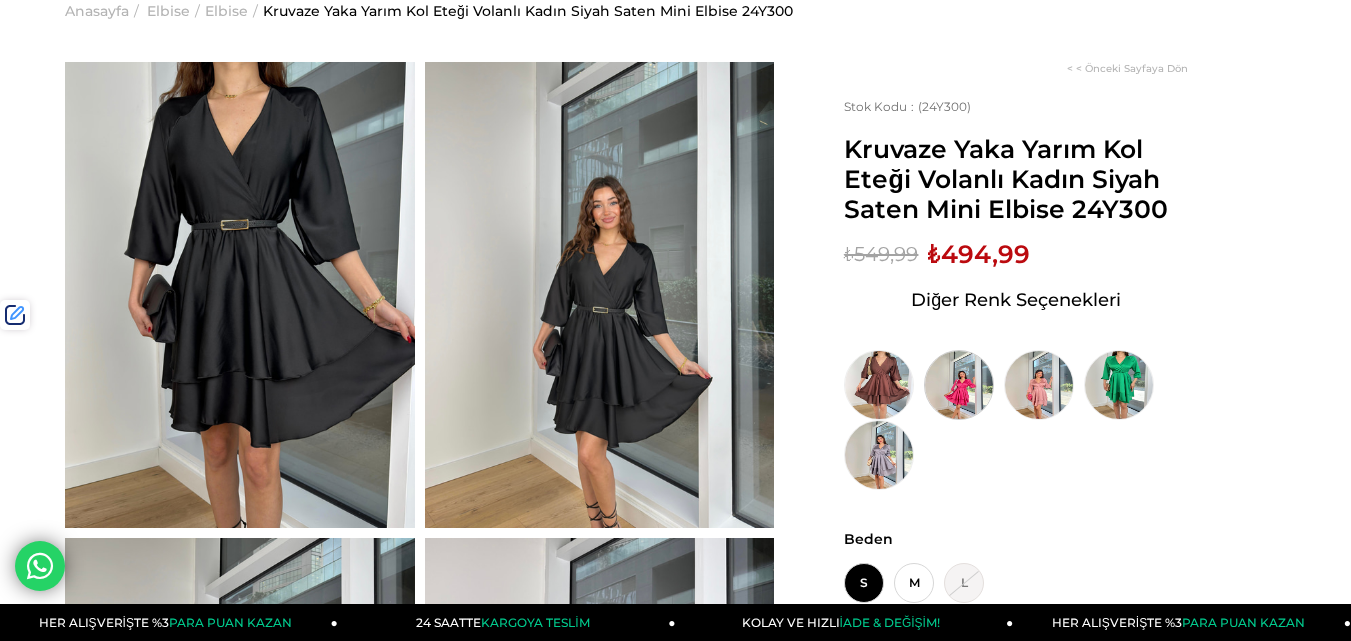 click at bounding box center [959, 385] 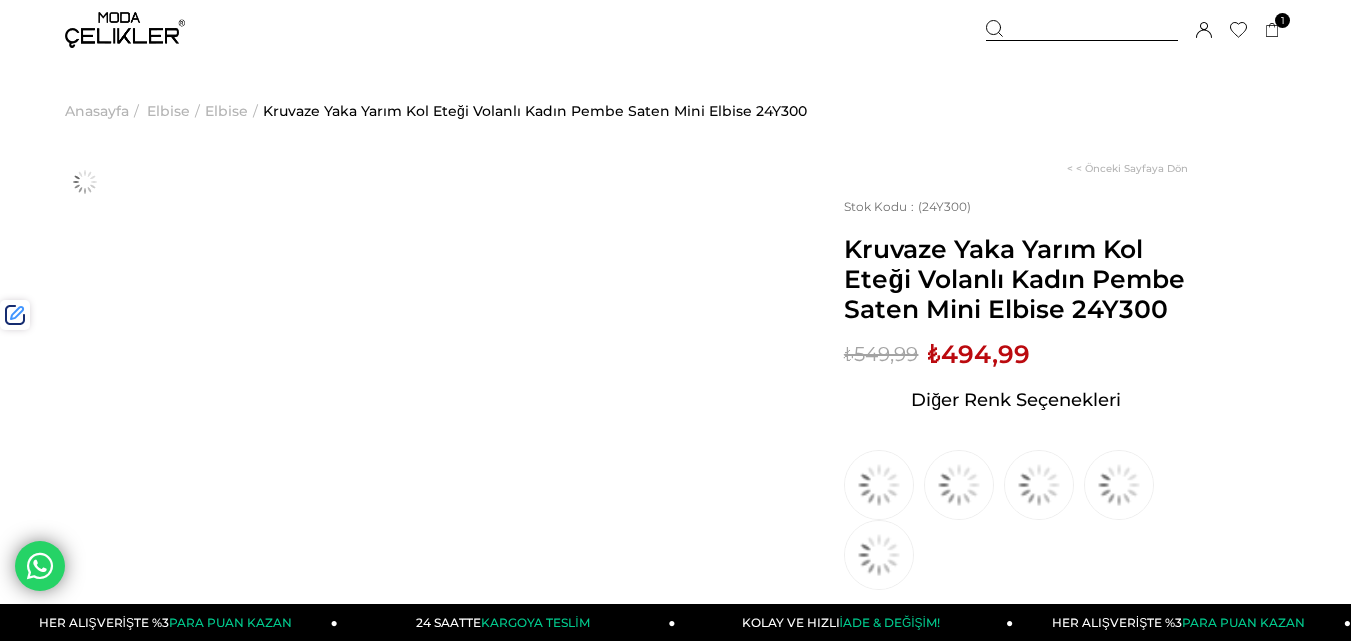 scroll, scrollTop: 0, scrollLeft: 0, axis: both 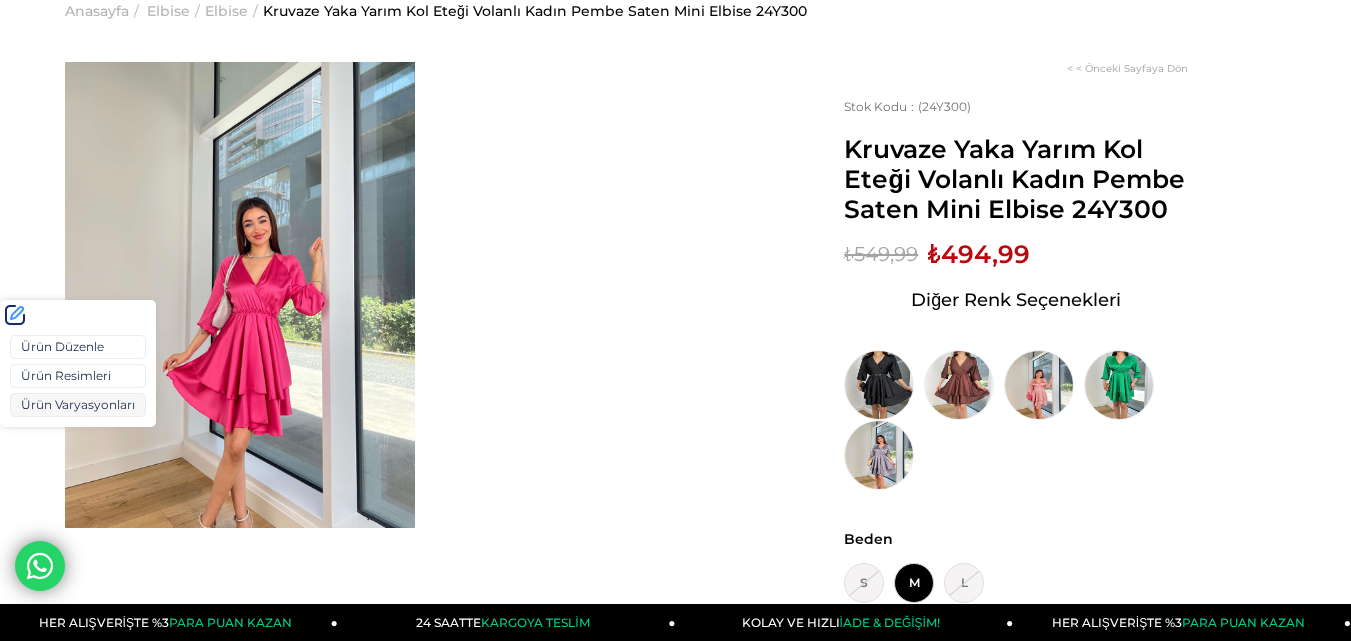 click on "Ürün Varyasyonları" at bounding box center [78, 405] 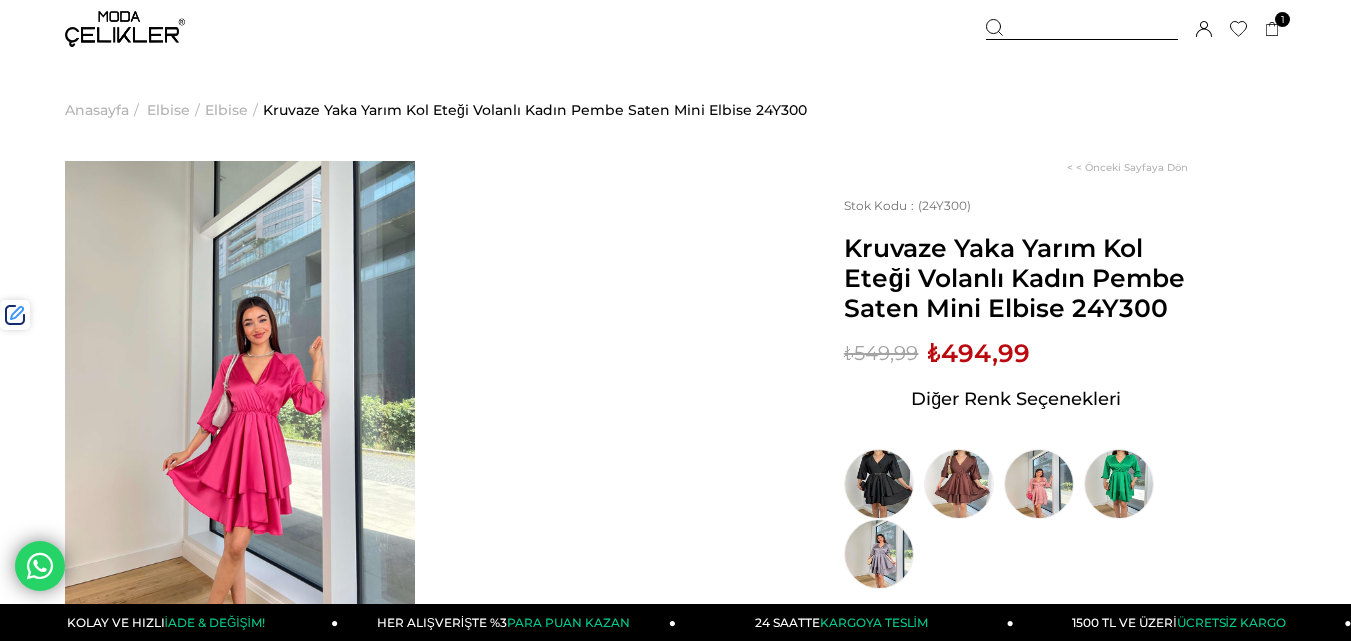scroll, scrollTop: 0, scrollLeft: 0, axis: both 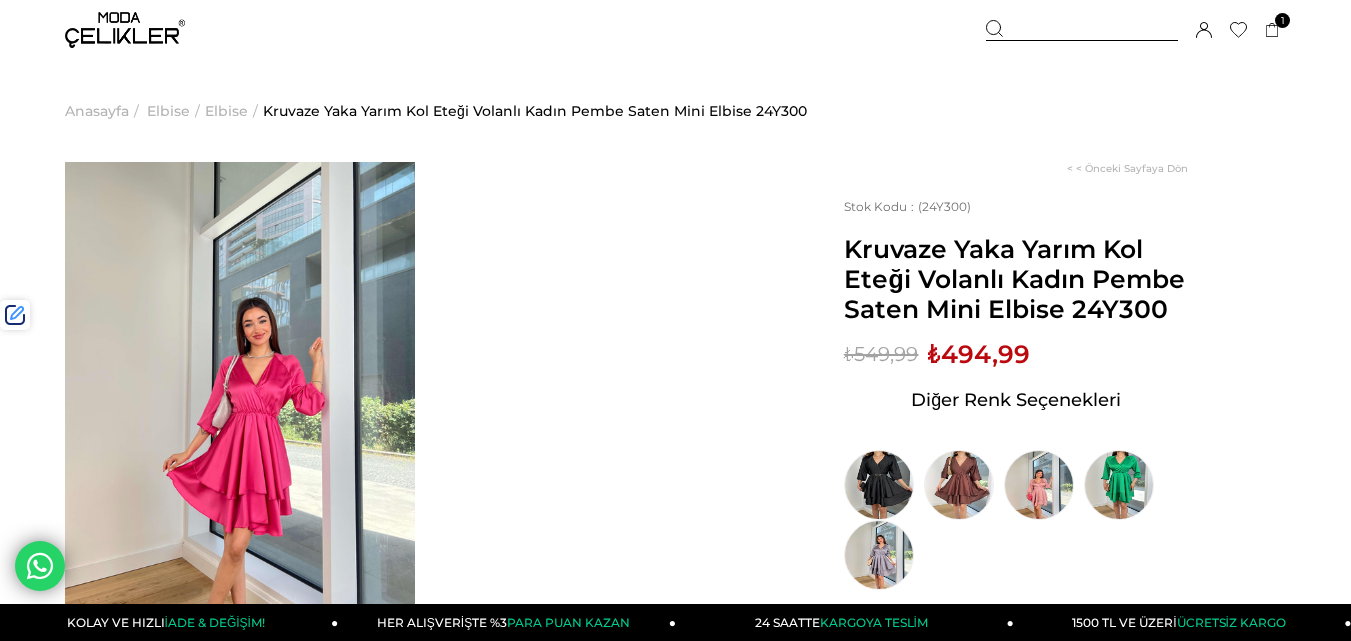 drag, startPoint x: 1064, startPoint y: 34, endPoint x: 1048, endPoint y: 39, distance: 16.763054 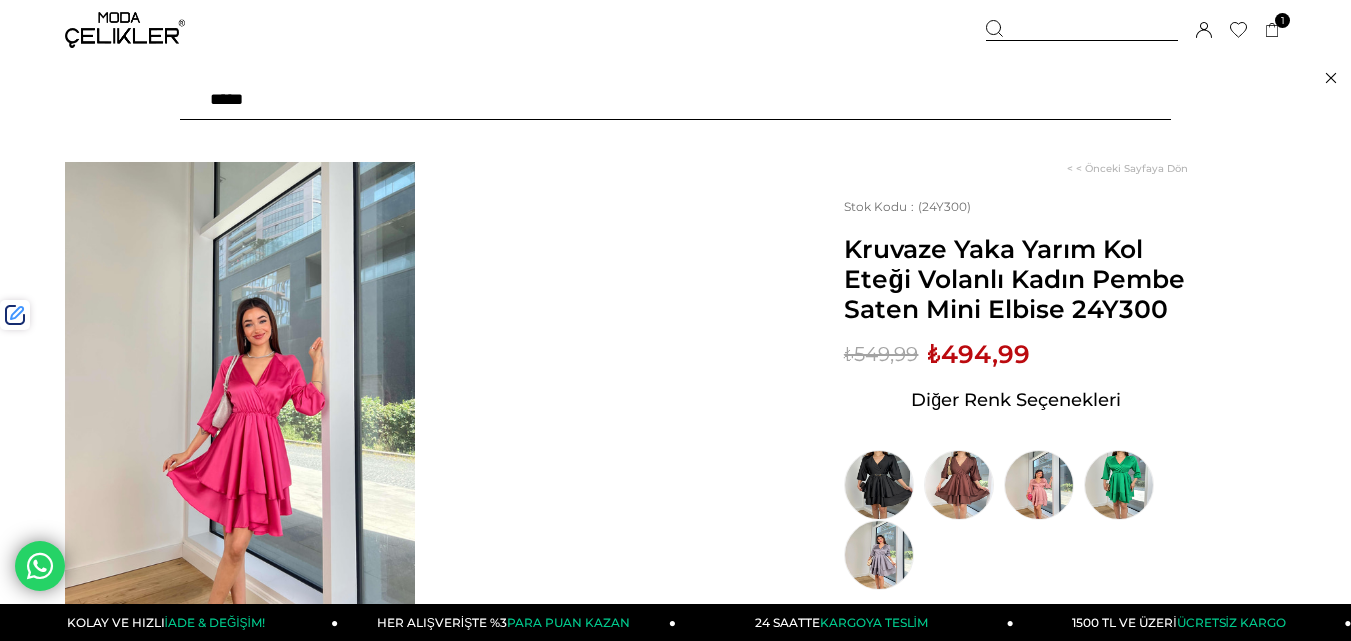 paste on "******" 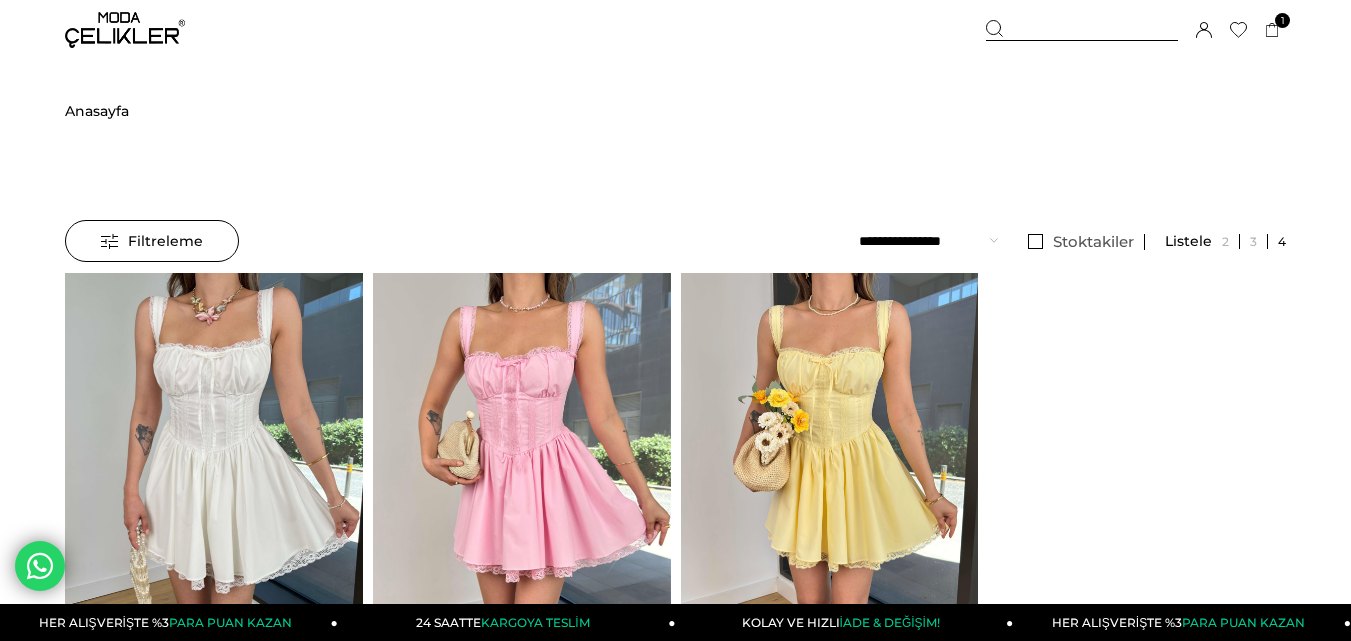 scroll, scrollTop: 0, scrollLeft: 0, axis: both 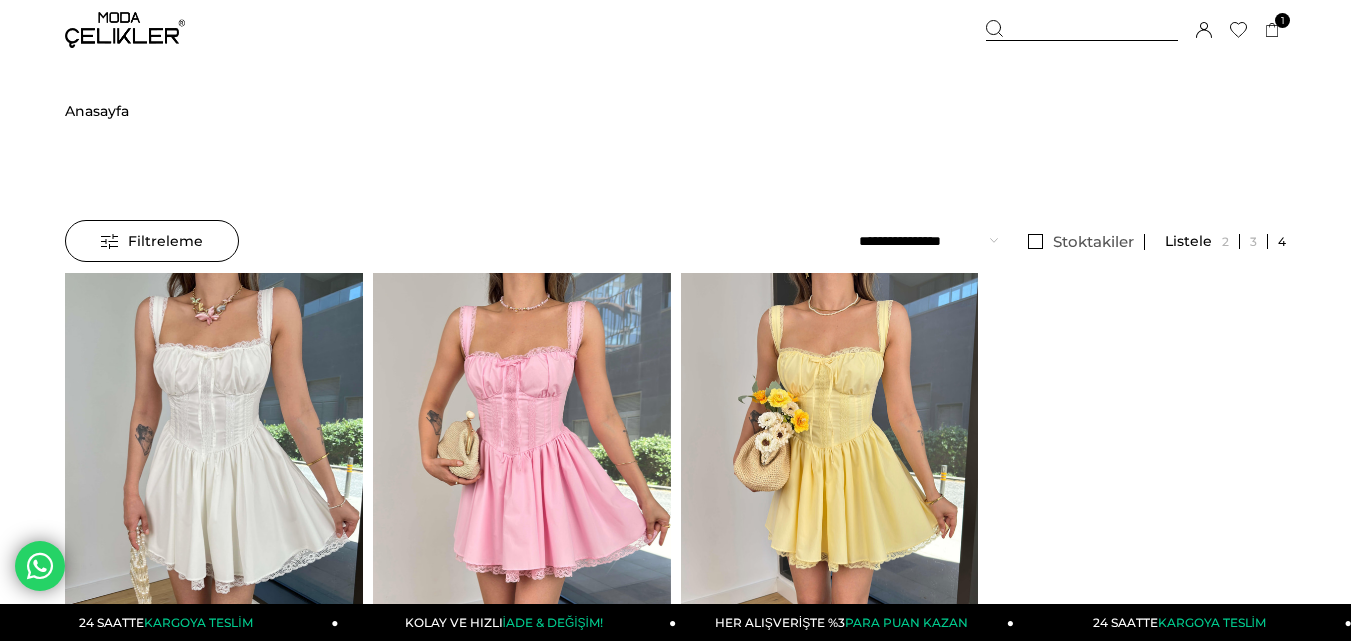 click at bounding box center [-84, 471] 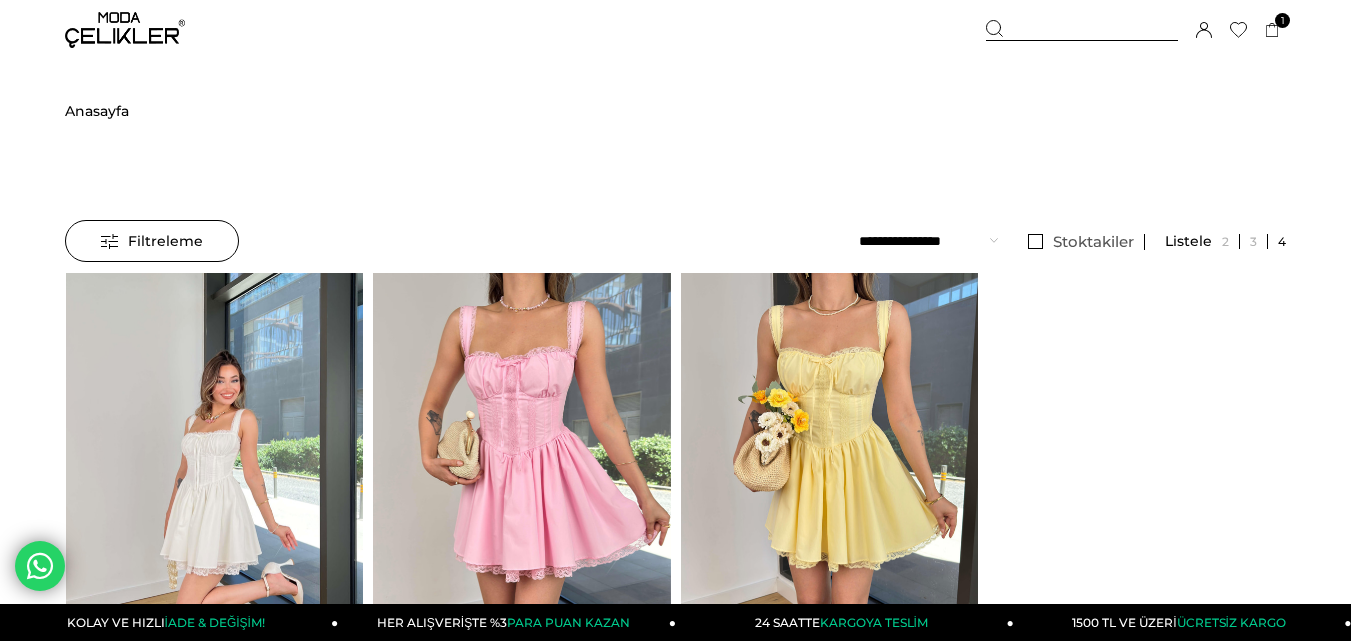 click at bounding box center (214, 471) 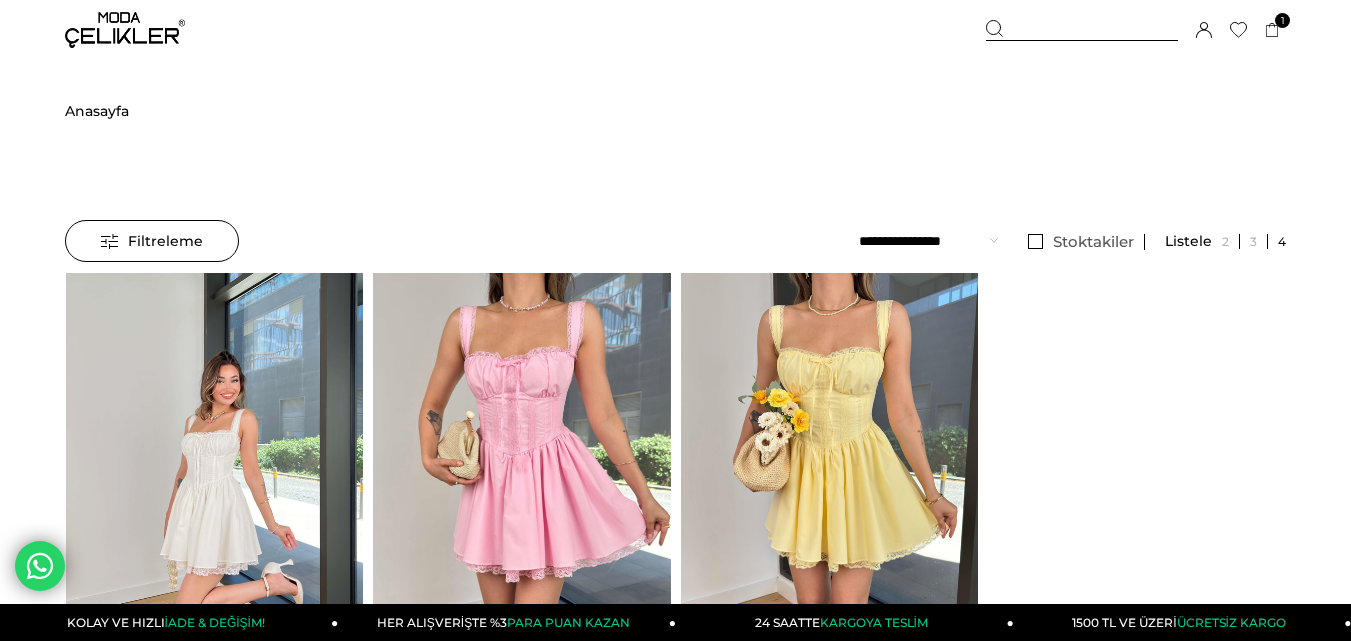 click at bounding box center (214, 471) 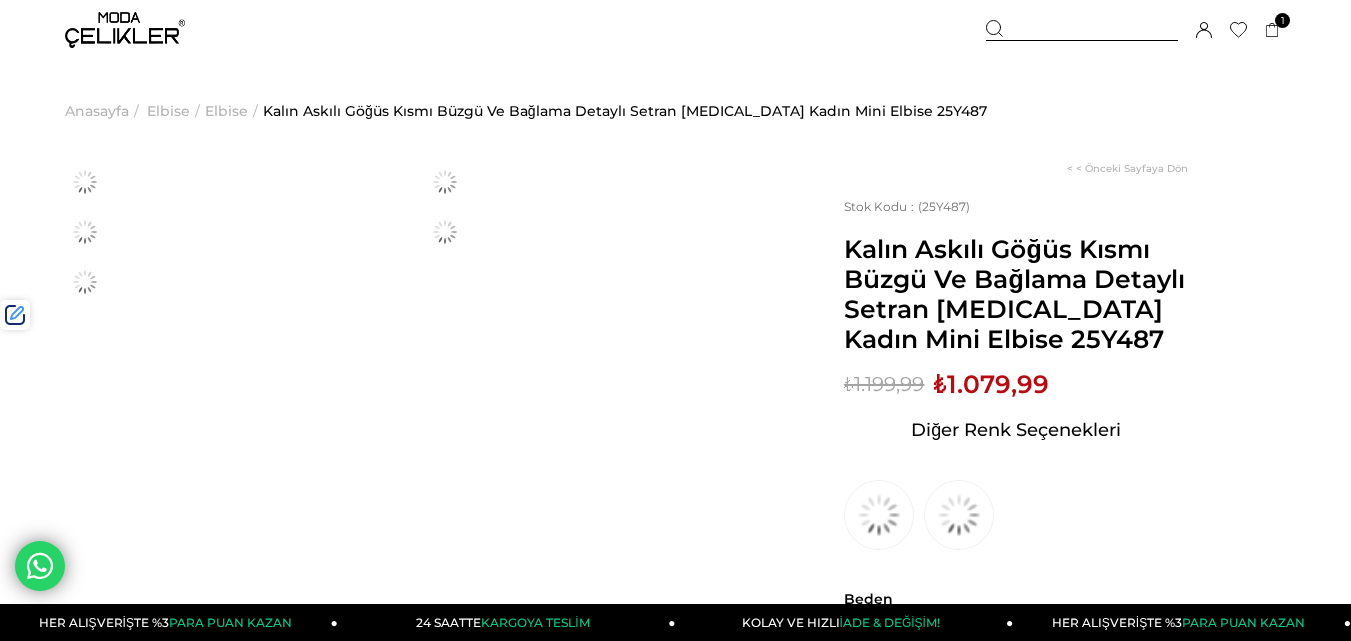 scroll, scrollTop: 0, scrollLeft: 0, axis: both 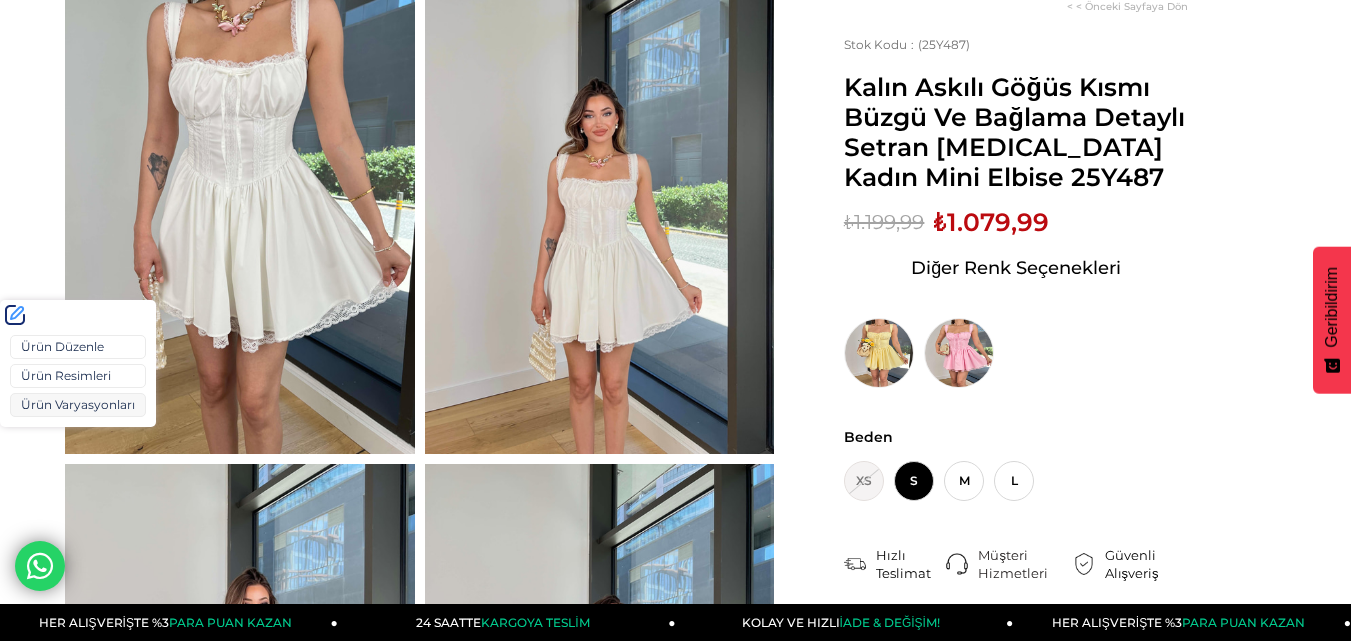 click on "Ürün Varyasyonları" at bounding box center [78, 405] 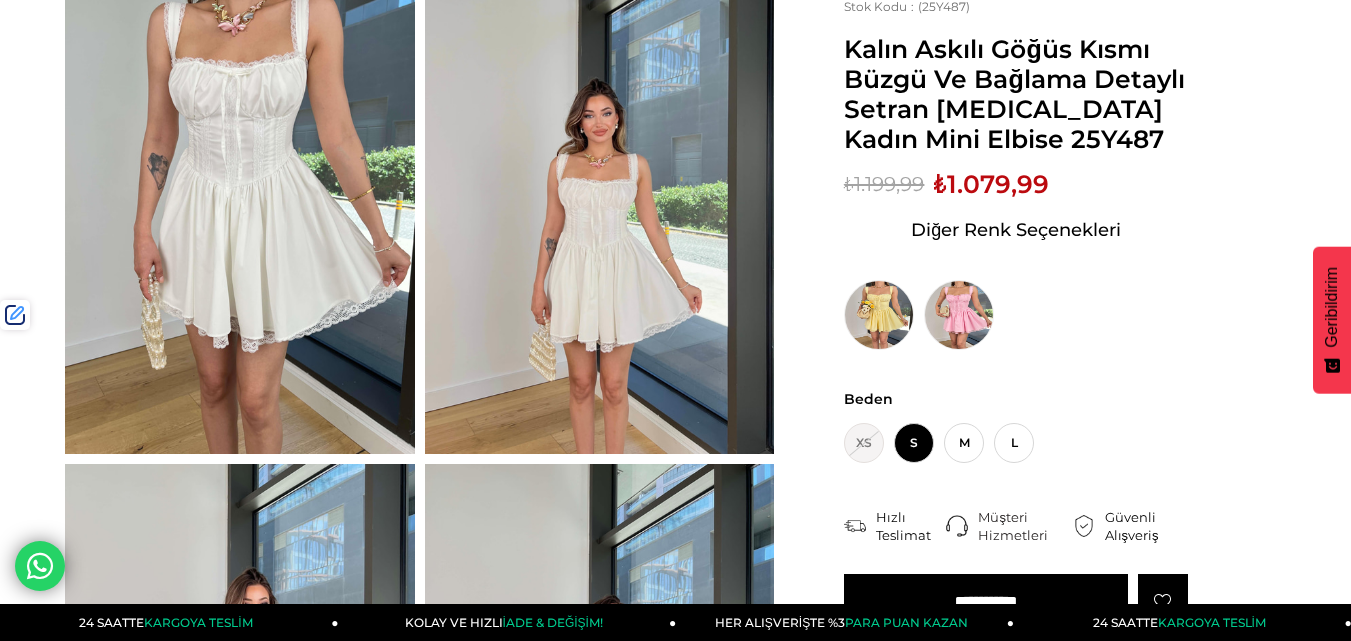 scroll, scrollTop: 0, scrollLeft: 0, axis: both 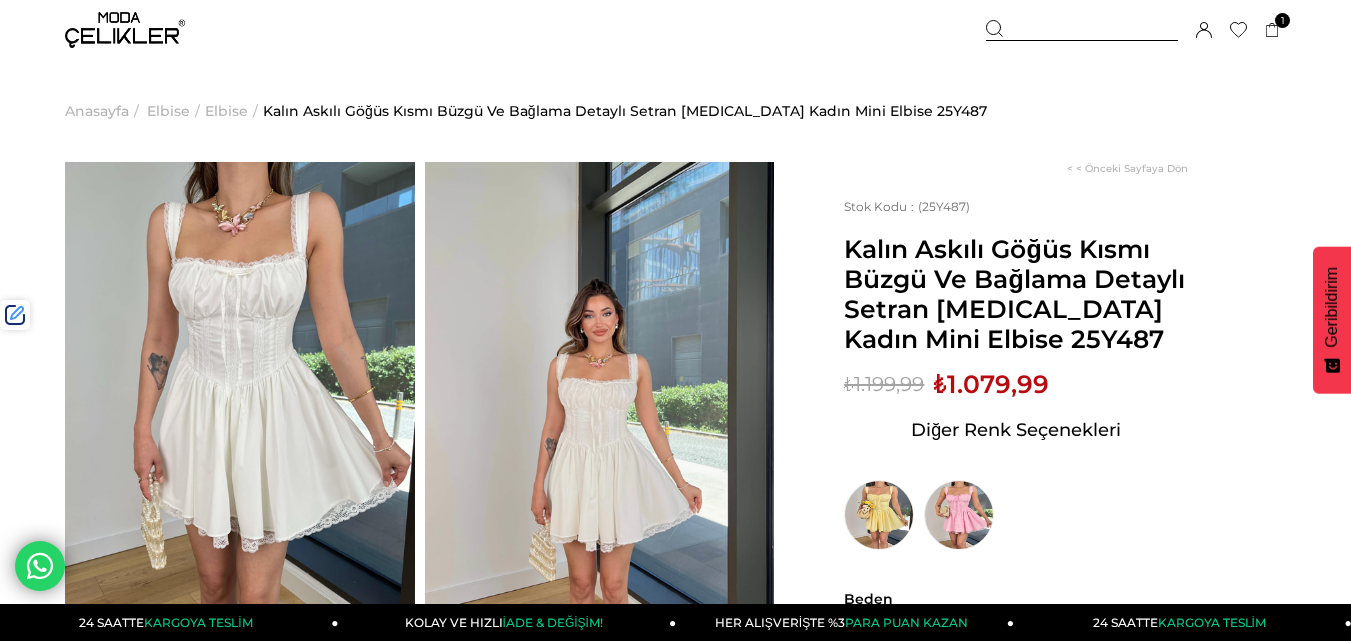 click at bounding box center (1082, 30) 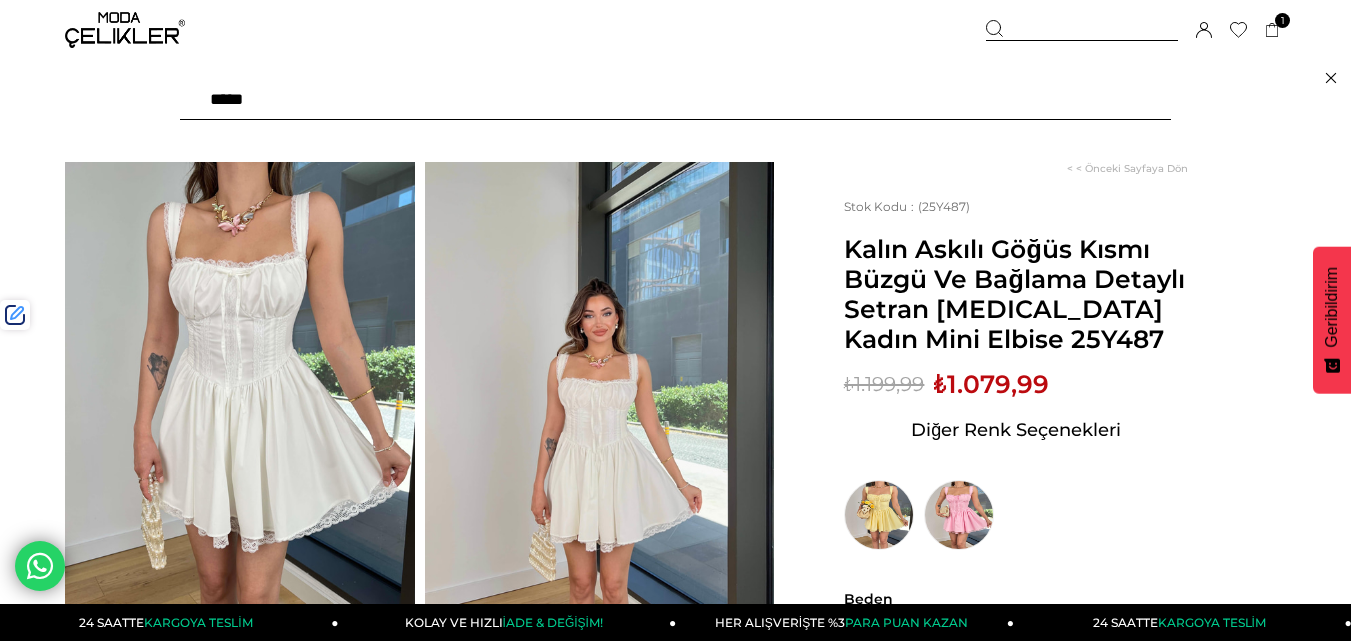 click at bounding box center (675, 100) 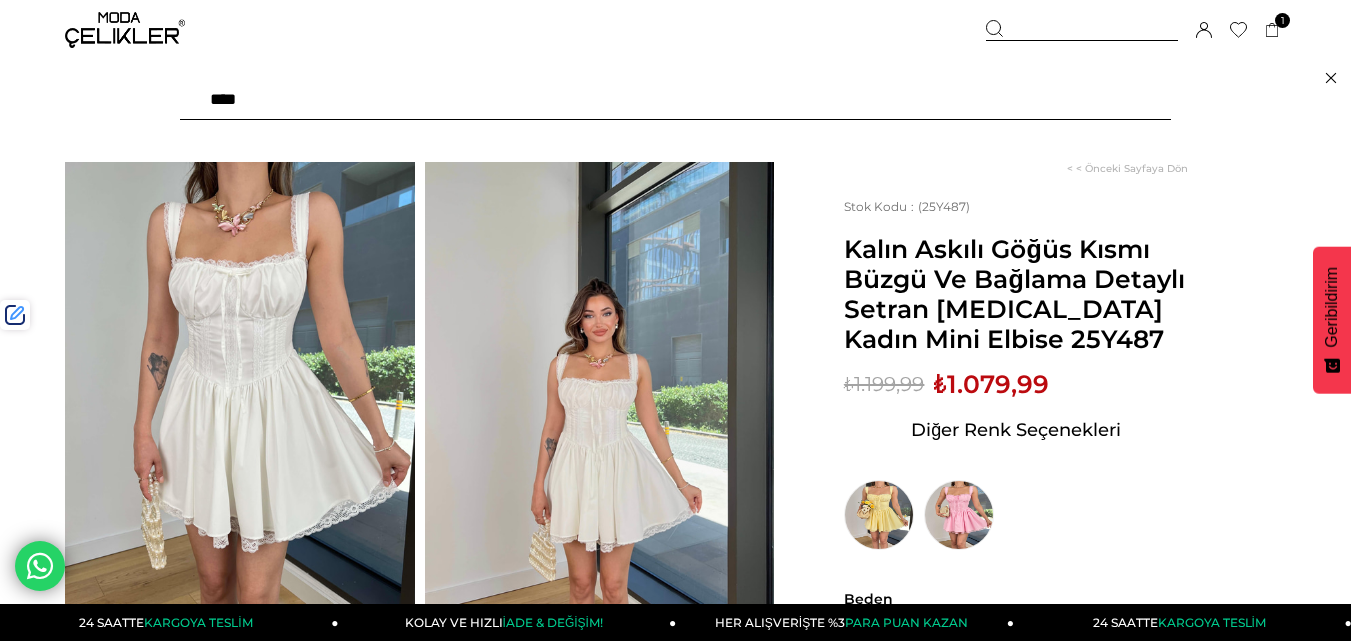 type on "*****" 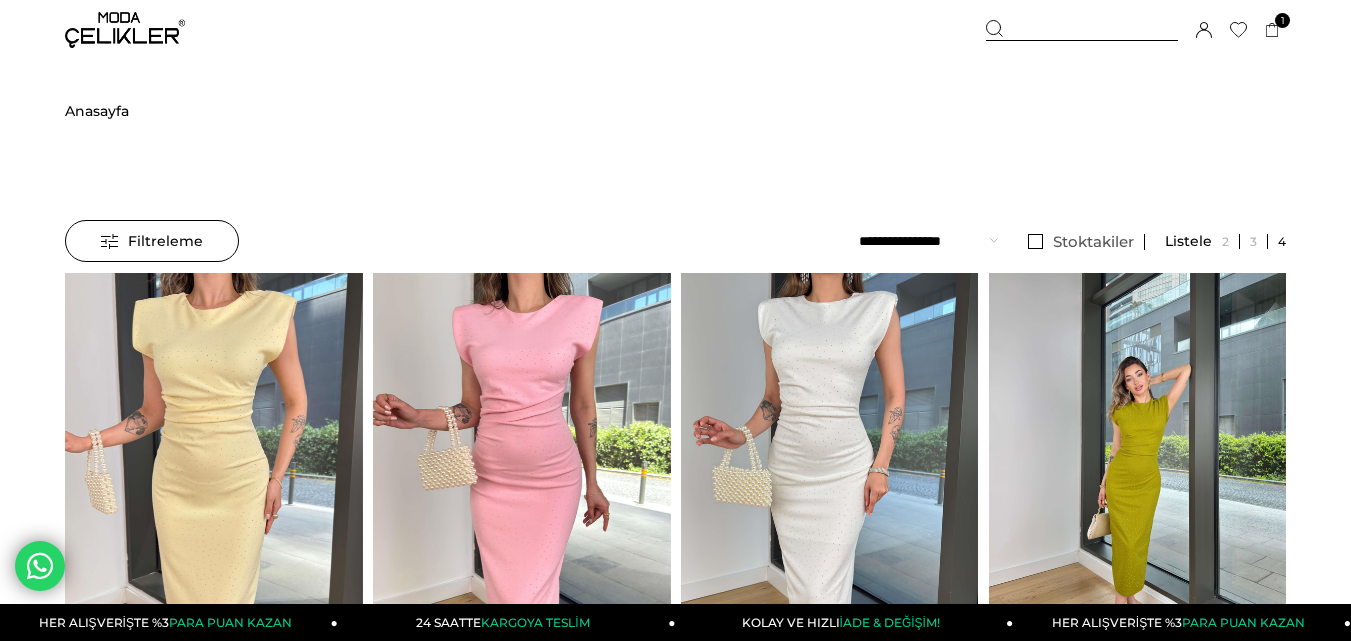 scroll, scrollTop: 0, scrollLeft: 0, axis: both 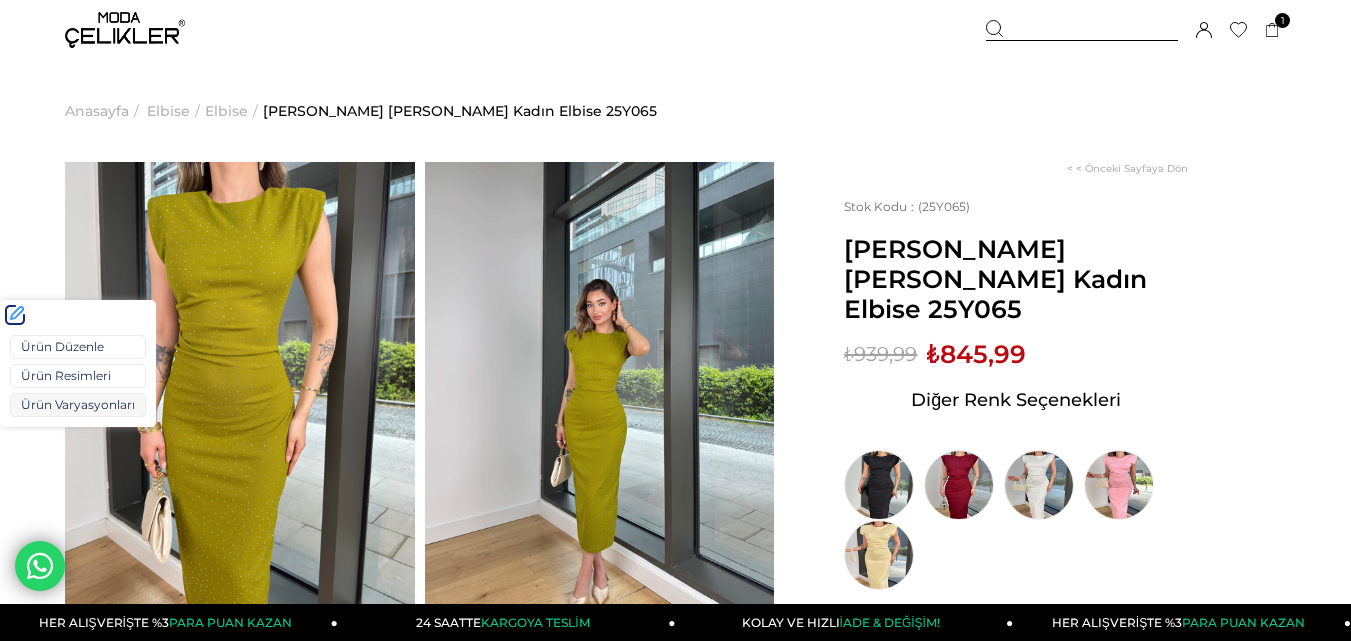 click on "Ürün Varyasyonları" at bounding box center [78, 405] 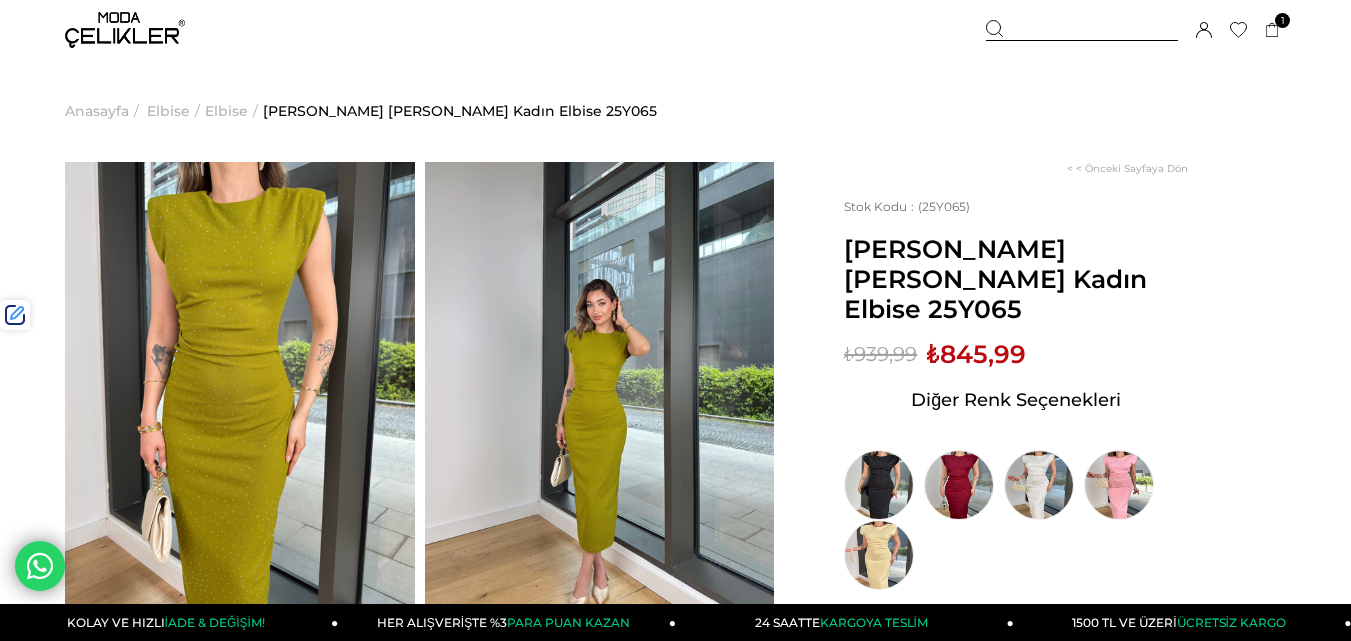 click at bounding box center [125, 30] 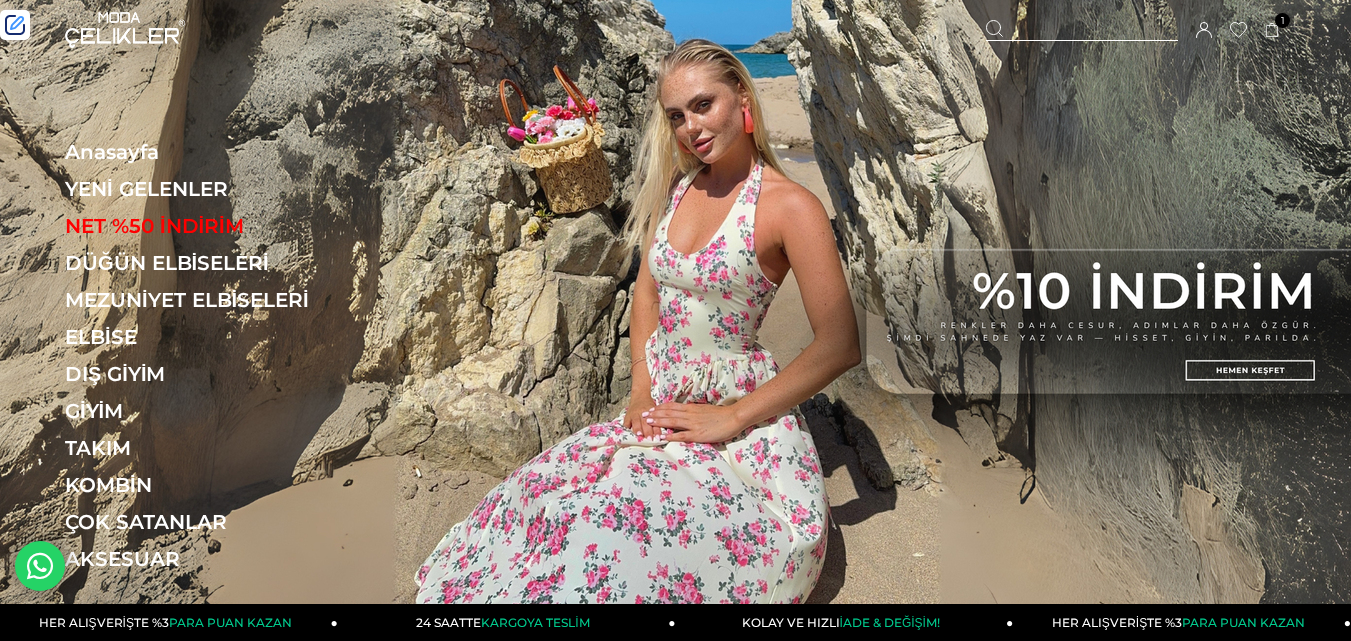 scroll, scrollTop: 0, scrollLeft: 0, axis: both 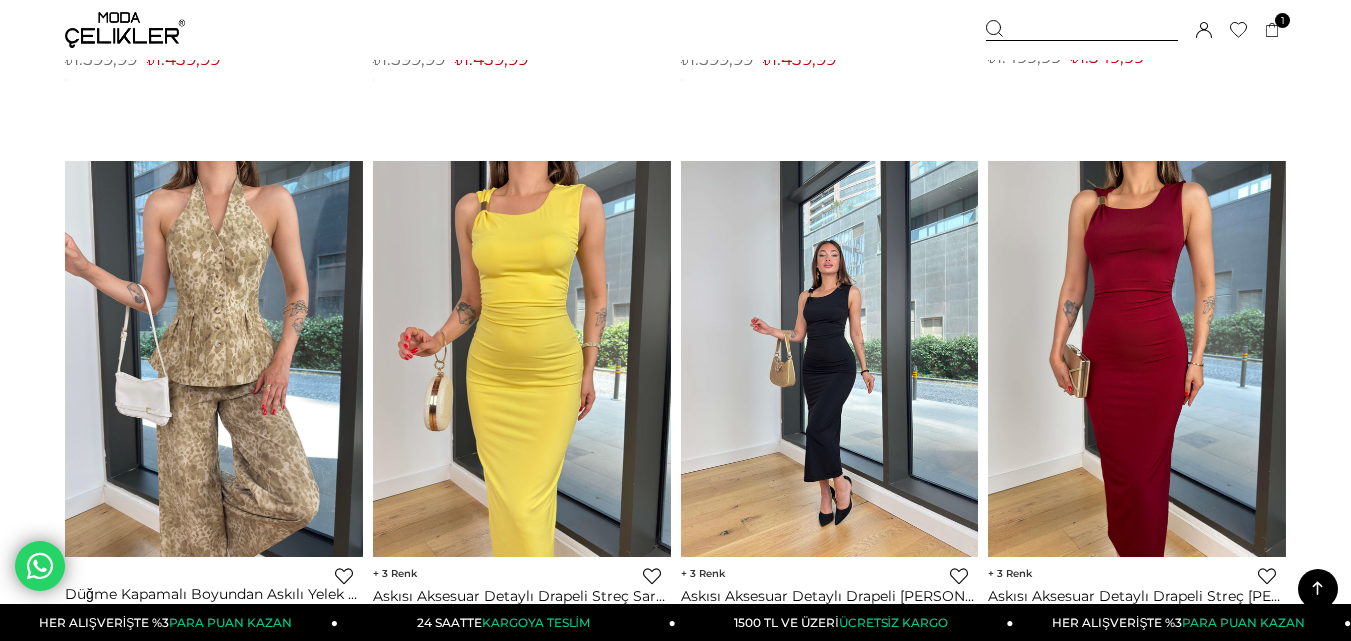 click at bounding box center [831, 359] 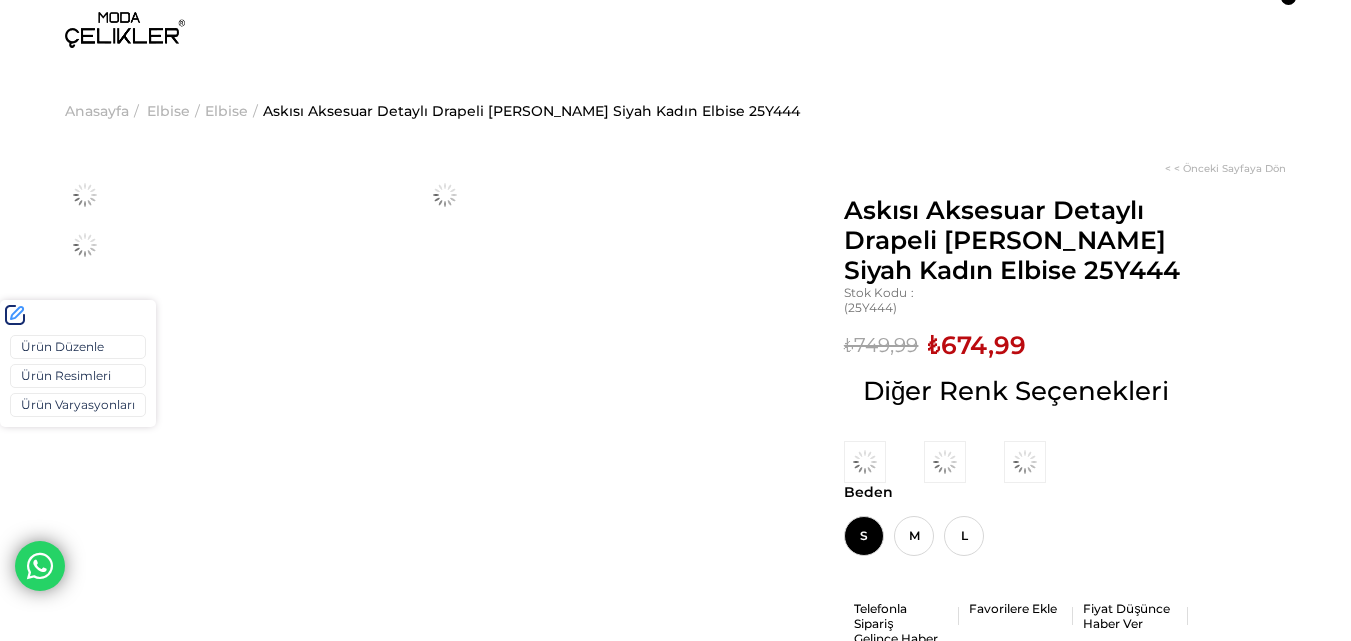 scroll, scrollTop: 0, scrollLeft: 0, axis: both 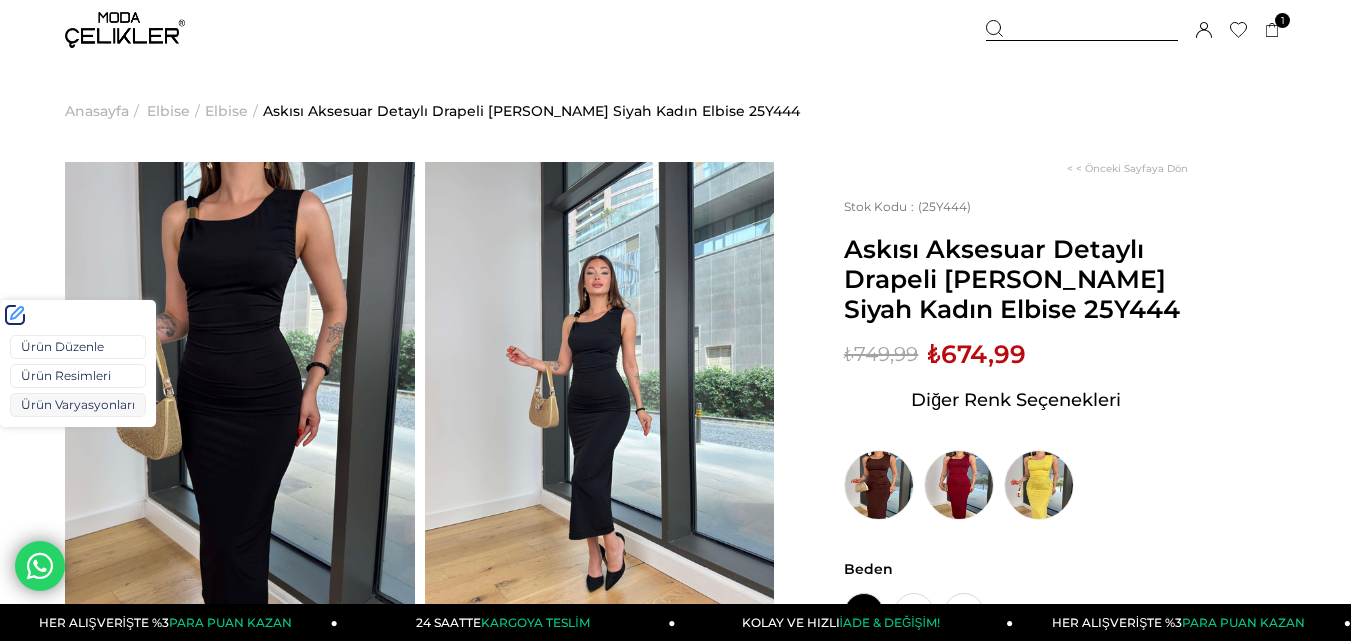 click on "Ürün Varyasyonları" at bounding box center (78, 405) 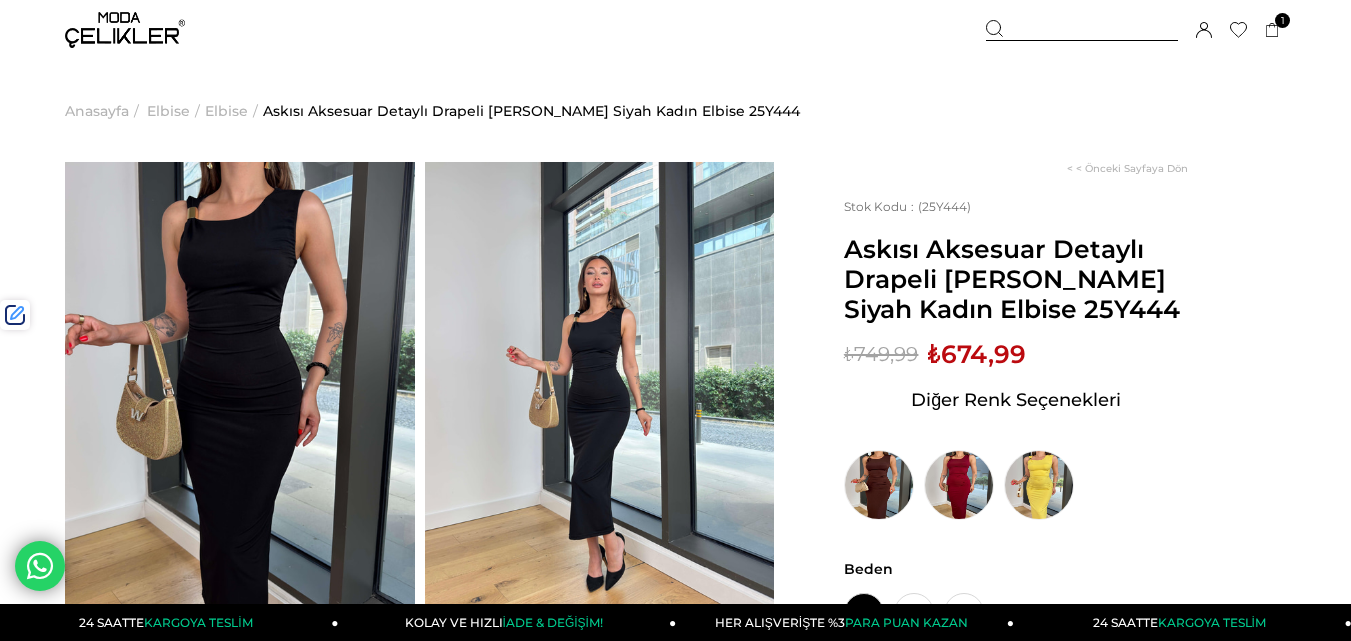 click at bounding box center [1082, 30] 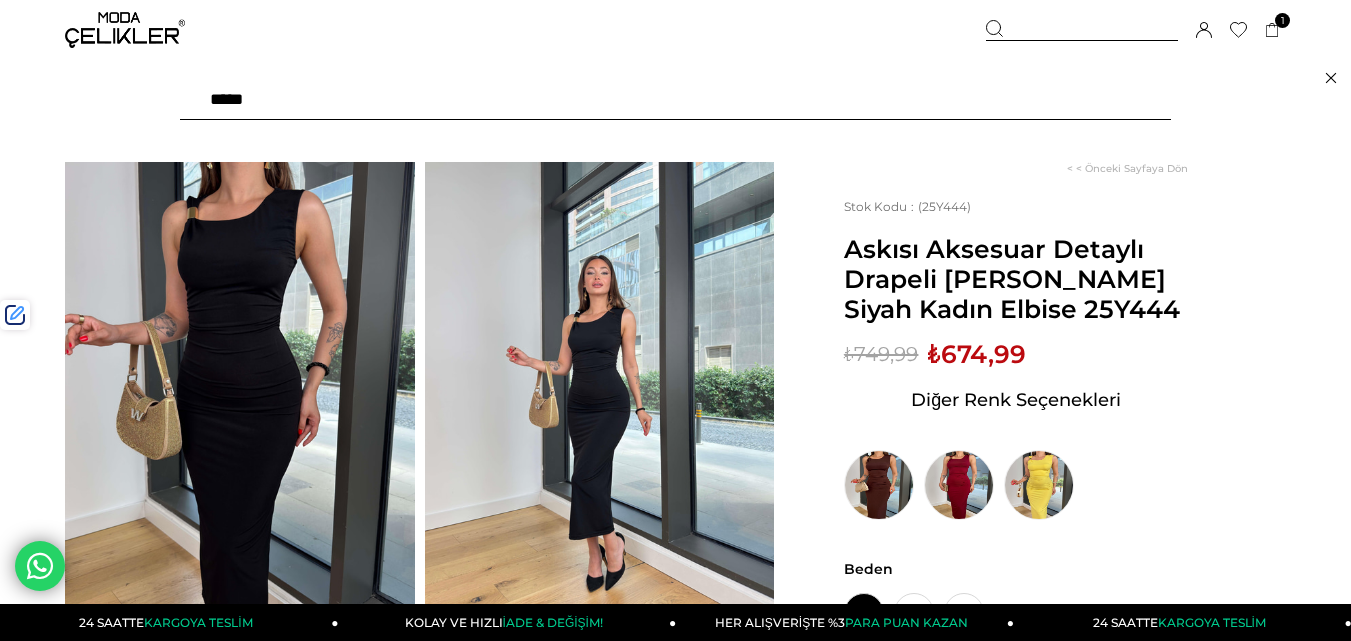 click at bounding box center [675, 100] 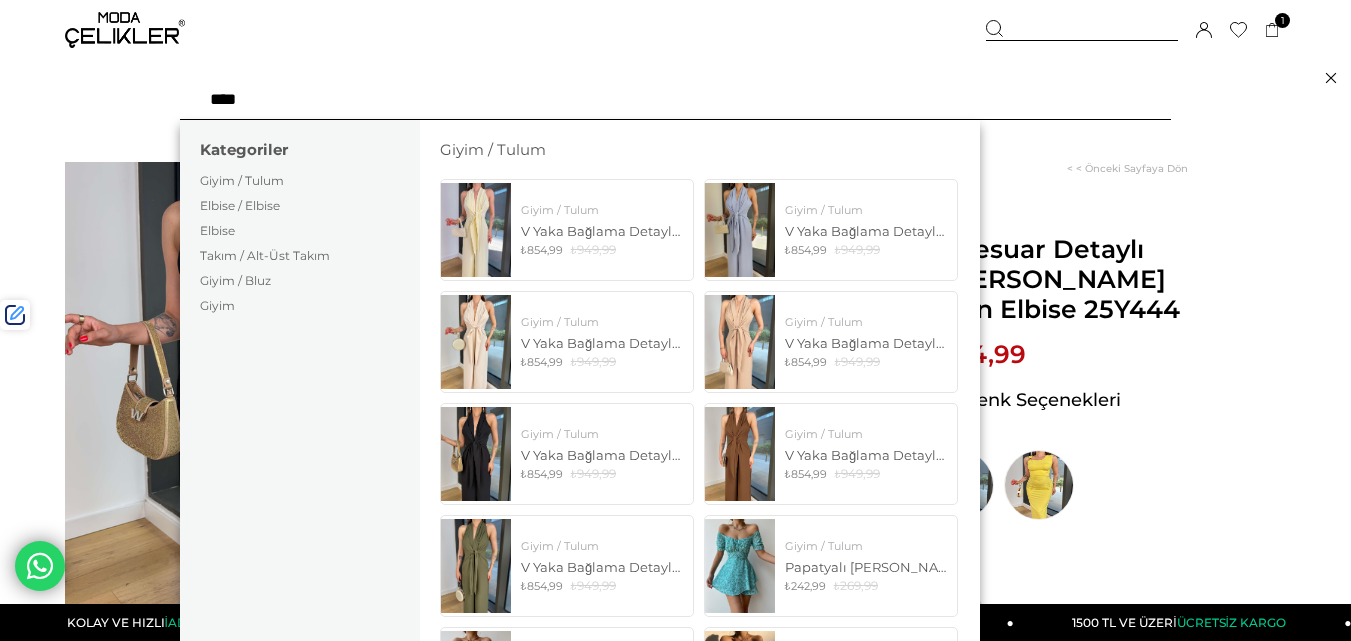 type on "****" 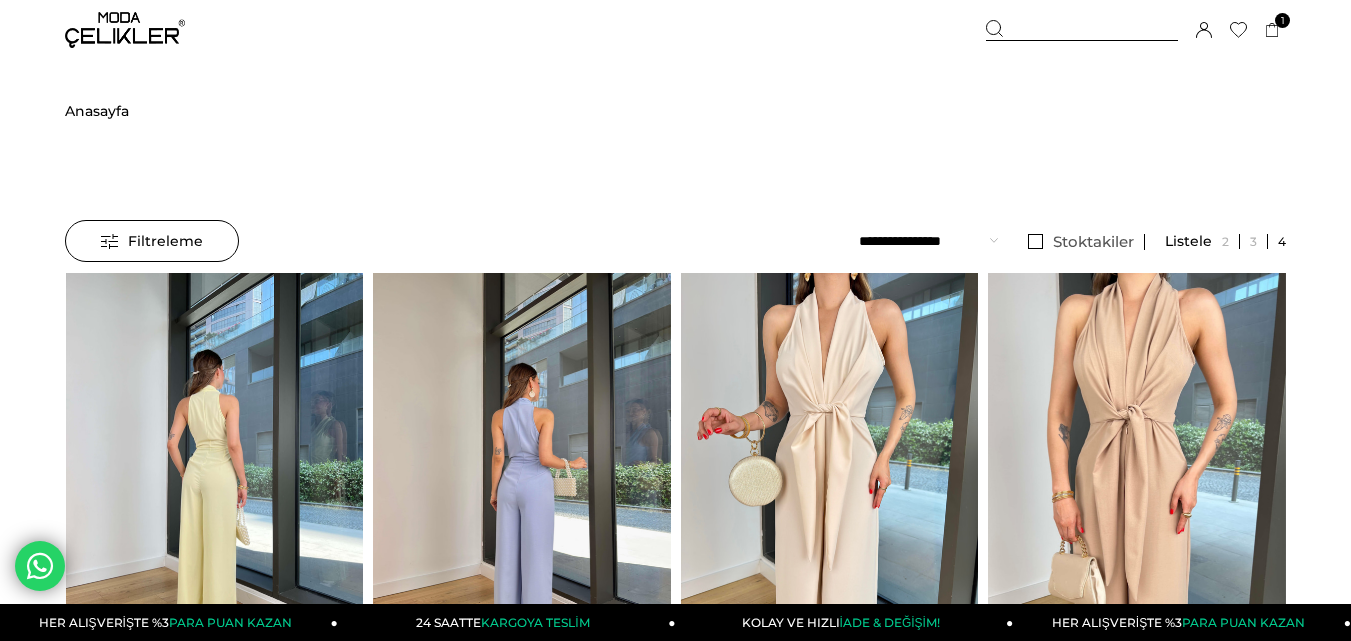 scroll, scrollTop: 244, scrollLeft: 0, axis: vertical 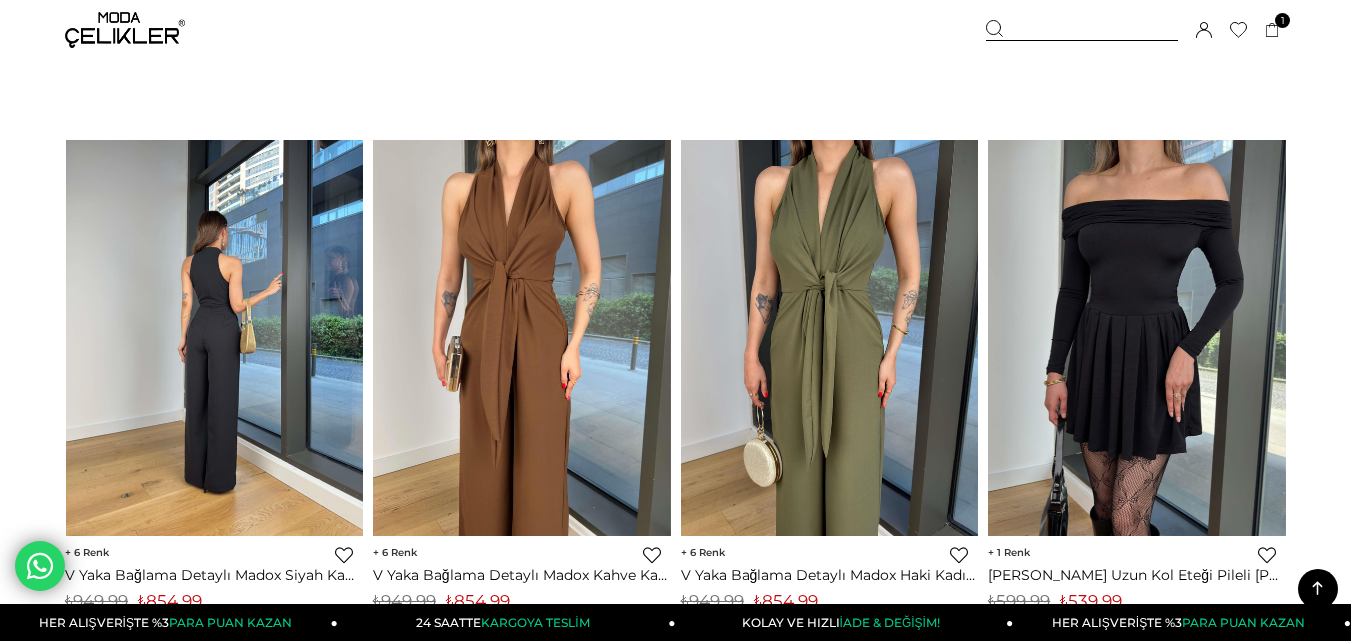 click at bounding box center [214, 338] 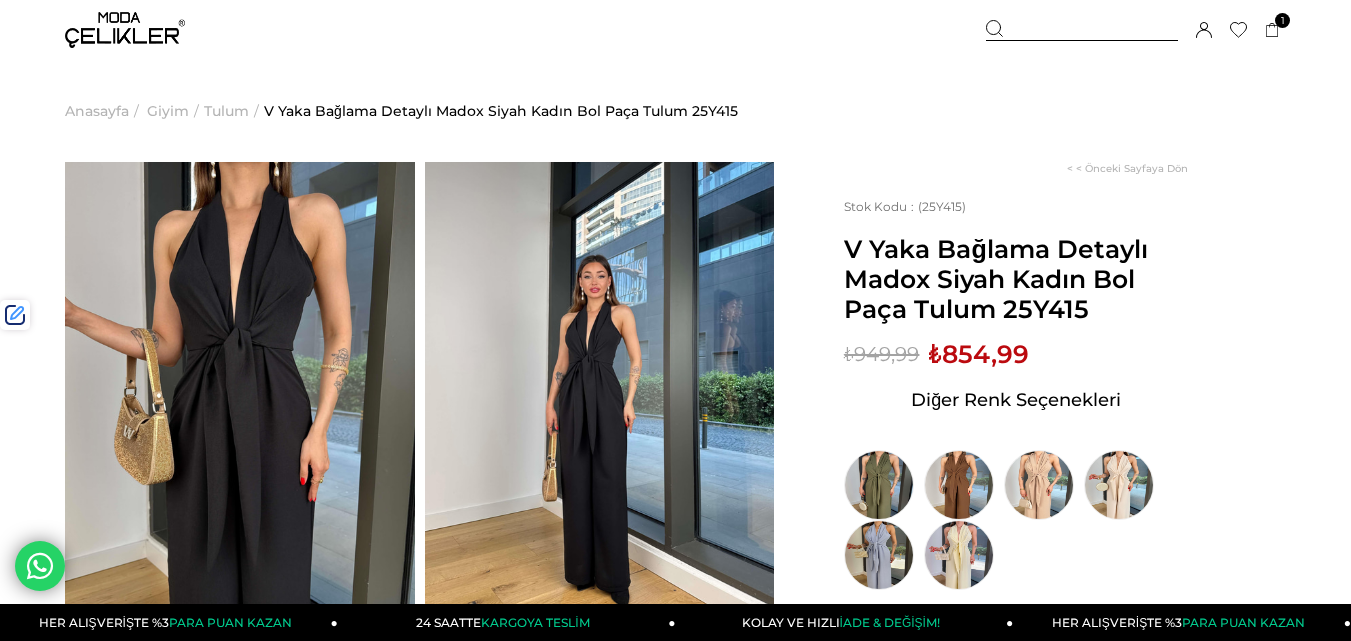 scroll, scrollTop: 0, scrollLeft: 0, axis: both 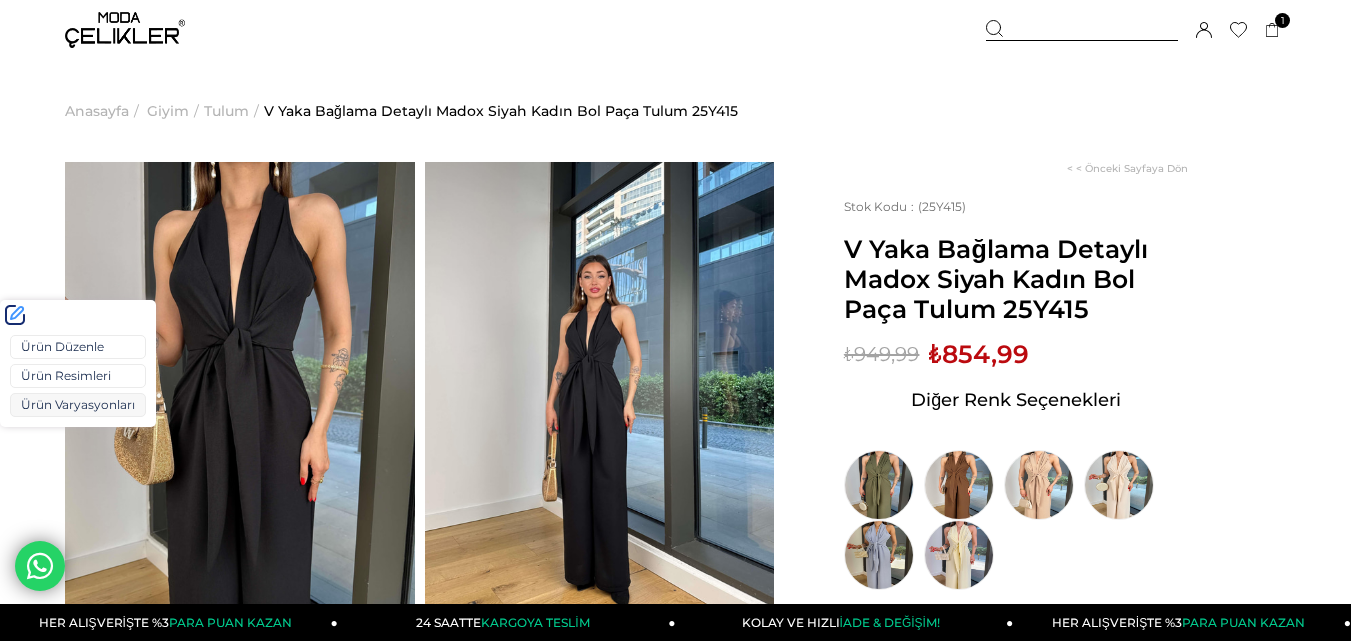 click on "Ürün Varyasyonları" at bounding box center [78, 405] 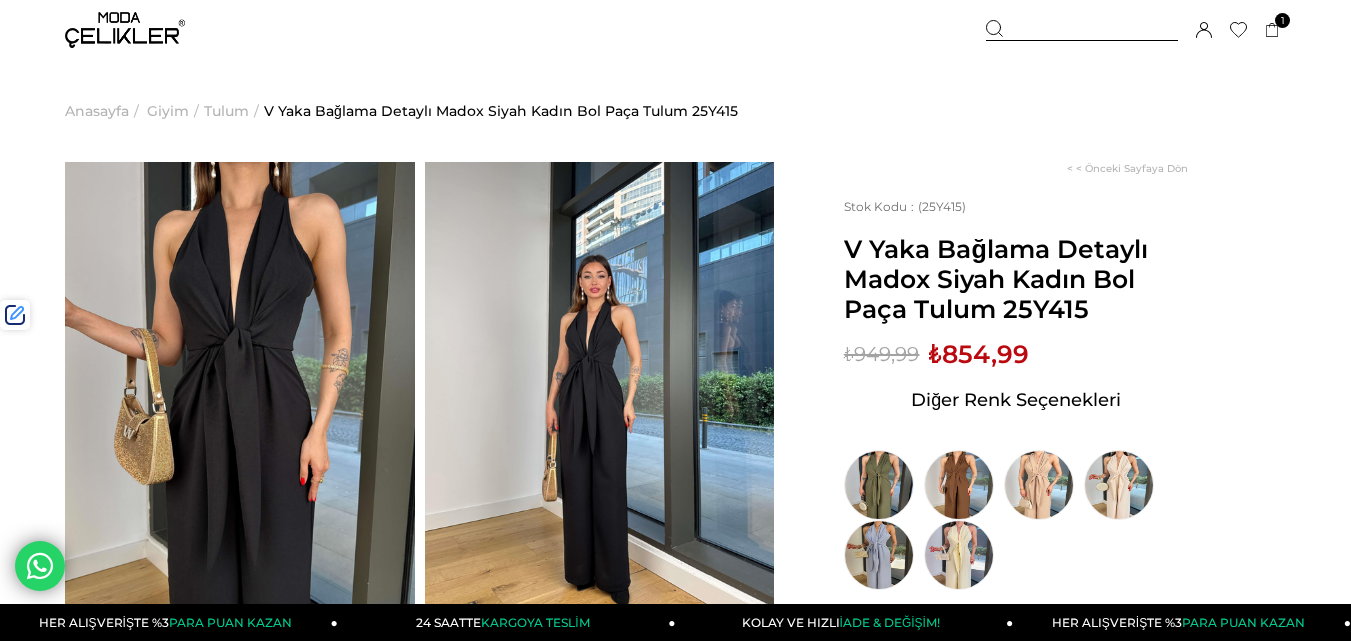 click on "₺854,99" at bounding box center [979, 354] 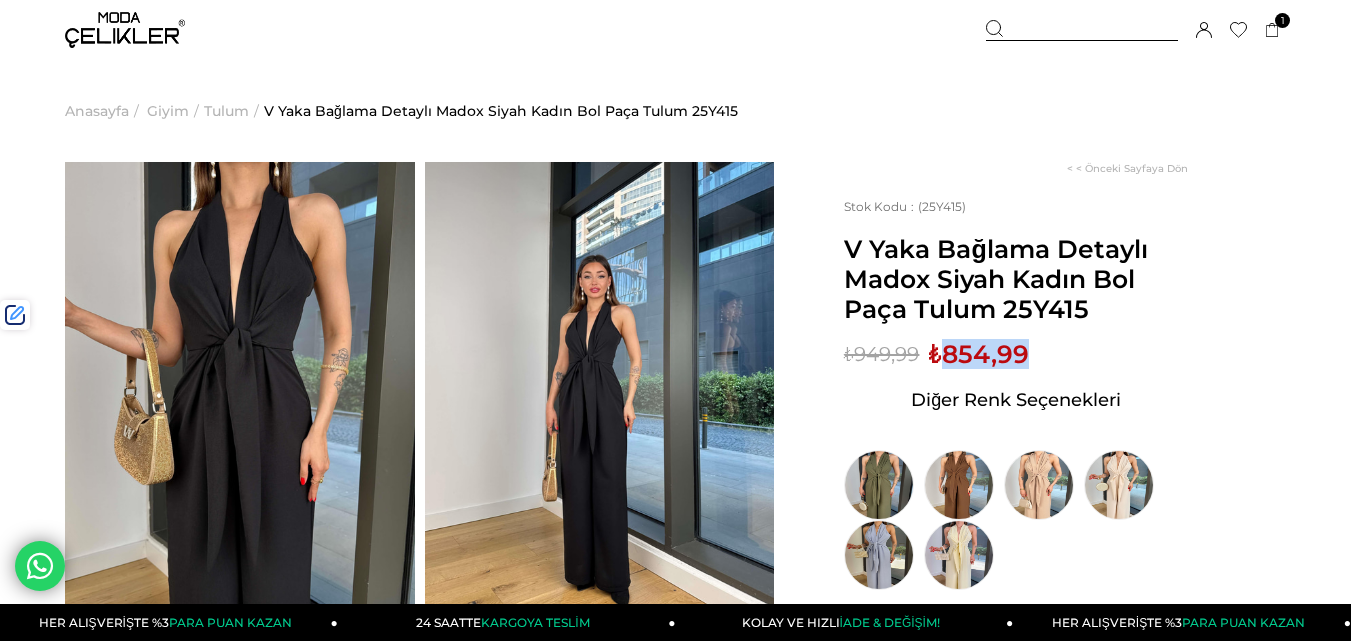 click on "₺854,99" at bounding box center (979, 354) 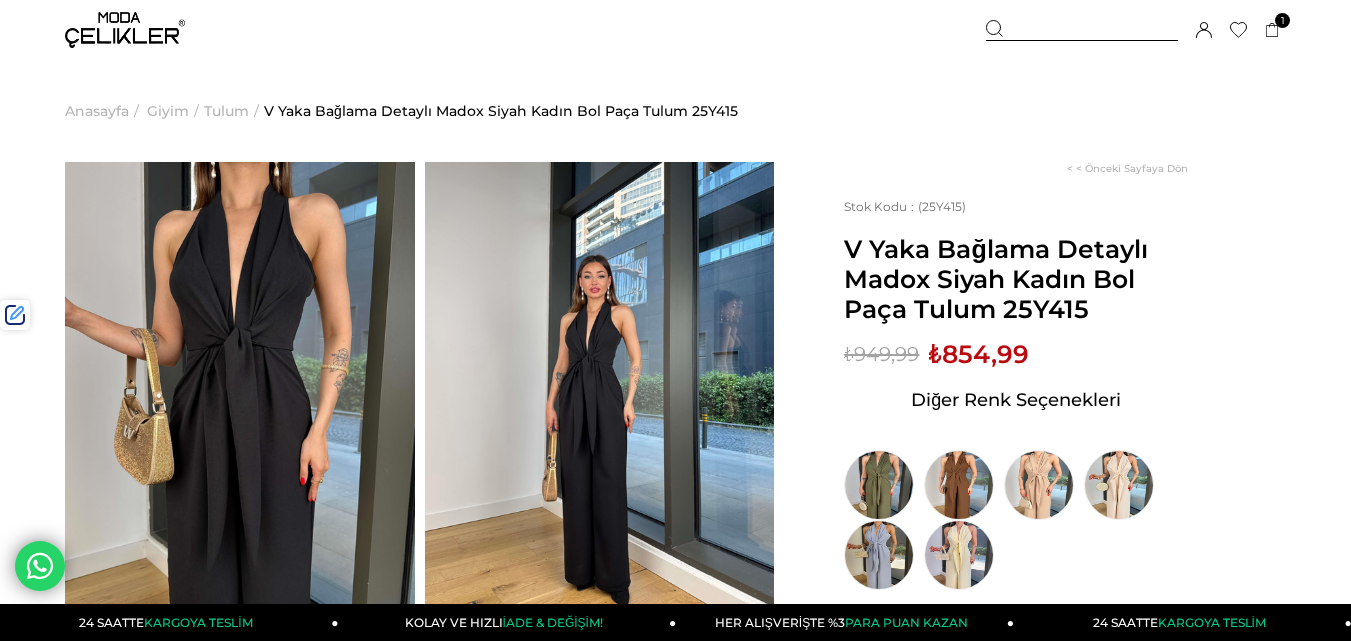 click at bounding box center [1082, 30] 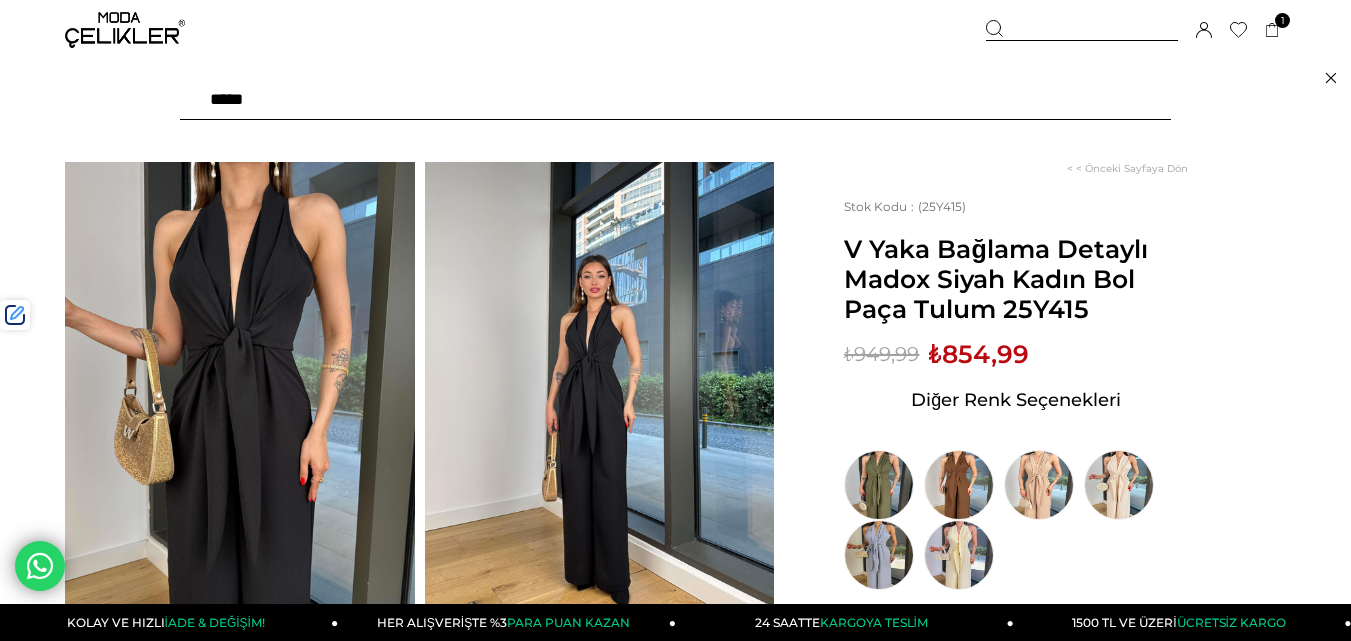 click at bounding box center [675, 100] 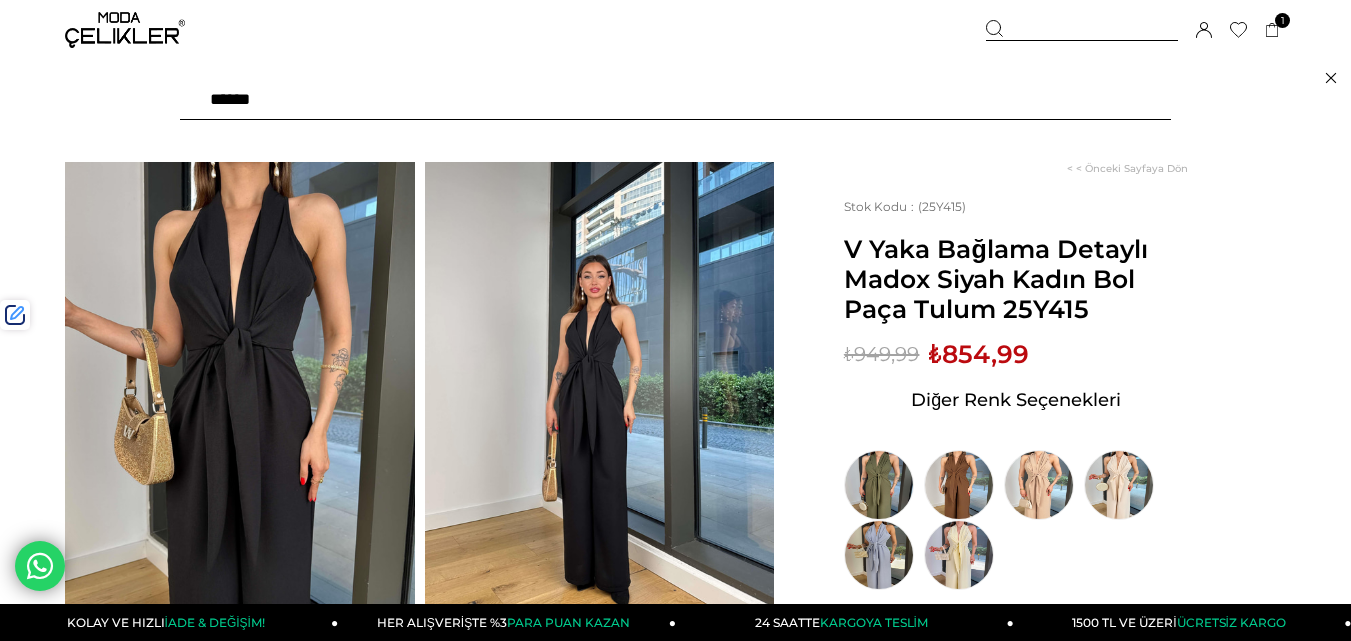 type on "*******" 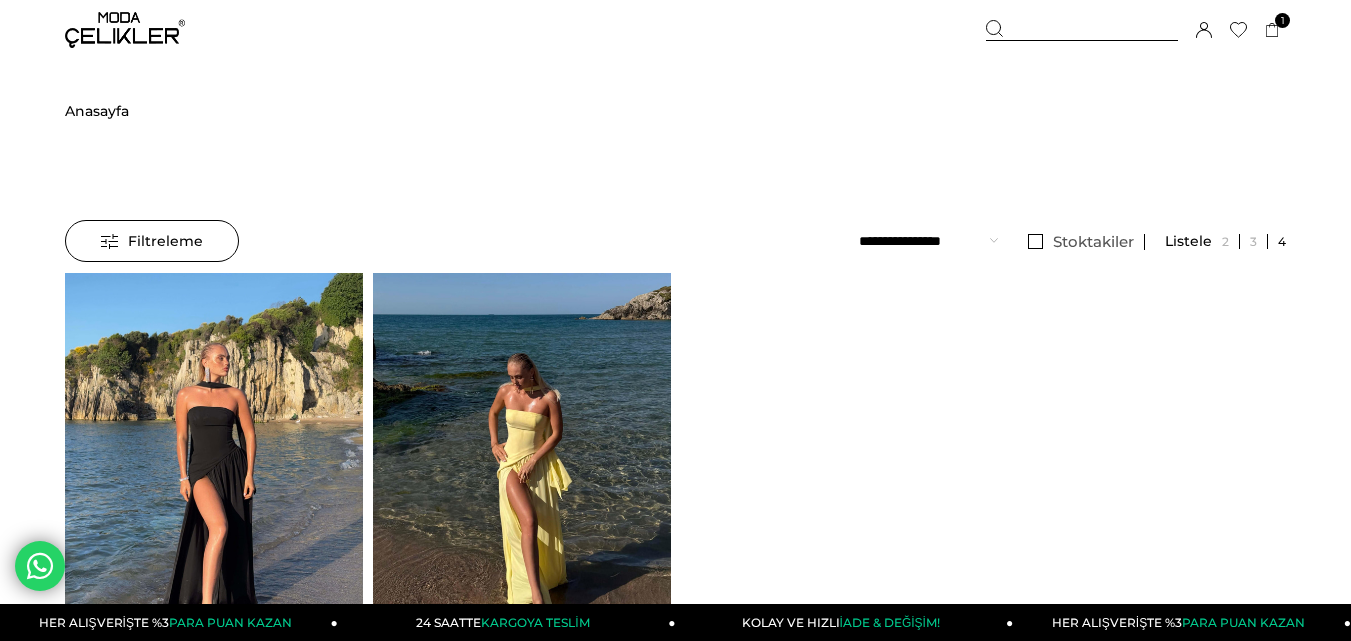 scroll, scrollTop: 0, scrollLeft: 0, axis: both 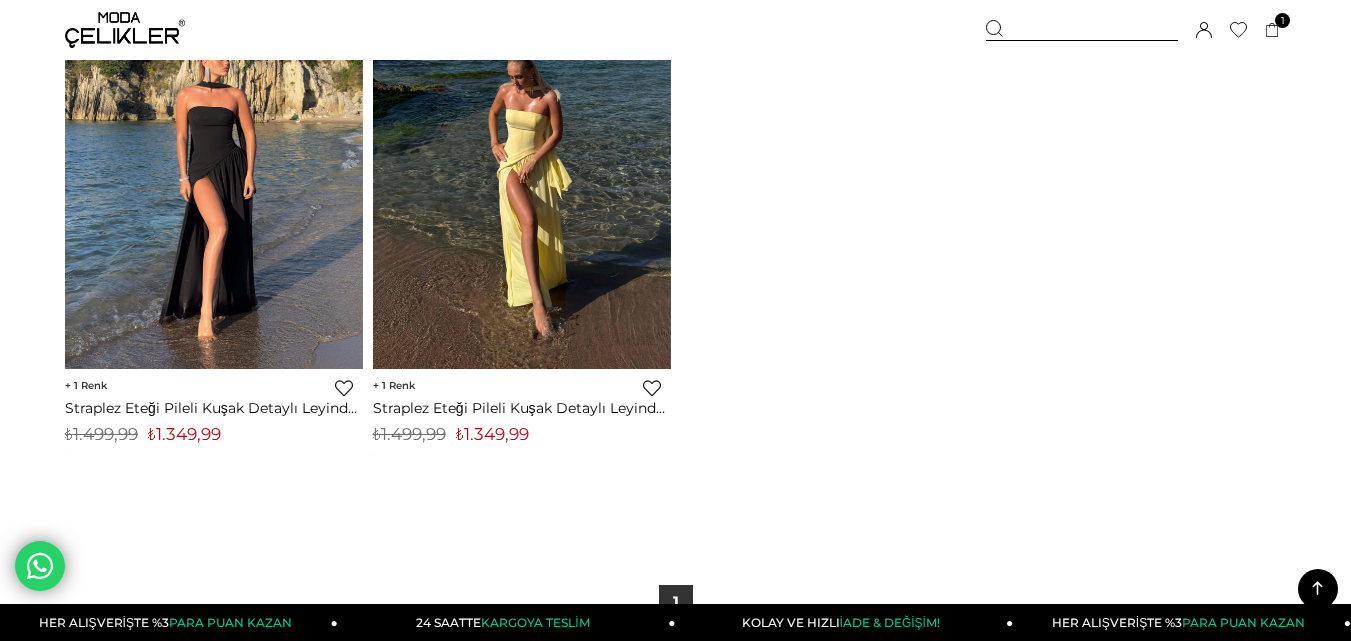 click on "1
Favorilere Ekle
Moda Celikler
Straplez Eteği Pileli Kuşak Detaylı Leyinda Sarı Kadın Yırtmaçlı Elbise 25Y436
₺1.349,99
KDV Dahil
₺1.499,99
KDV Dahil
Sepete Ekle
Ürünü İncele
%10
İndirim
%10İndirim" at bounding box center [522, 411] 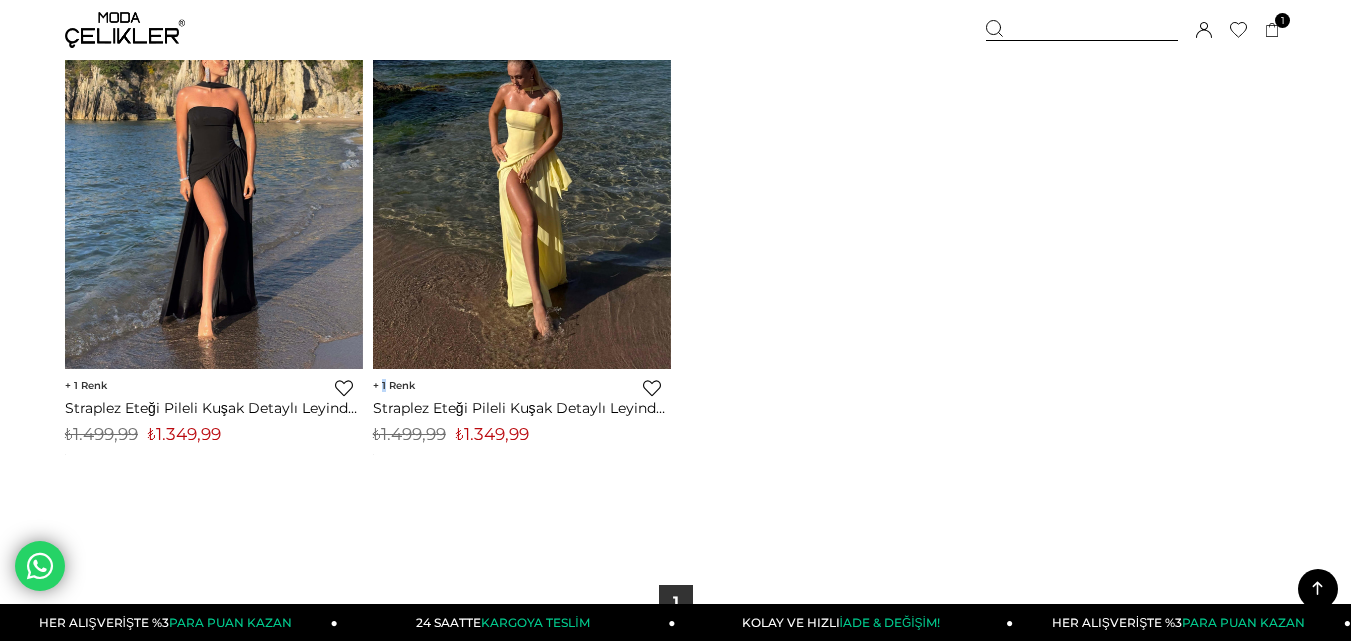 click on "1
Favorilere Ekle
Moda Celikler
Straplez Eteği Pileli Kuşak Detaylı Leyinda Sarı Kadın Yırtmaçlı Elbise 25Y436
₺1.349,99
KDV Dahil
₺1.499,99
KDV Dahil
Sepete Ekle
Ürünü İncele
%10
İndirim
%10İndirim" at bounding box center [522, 411] 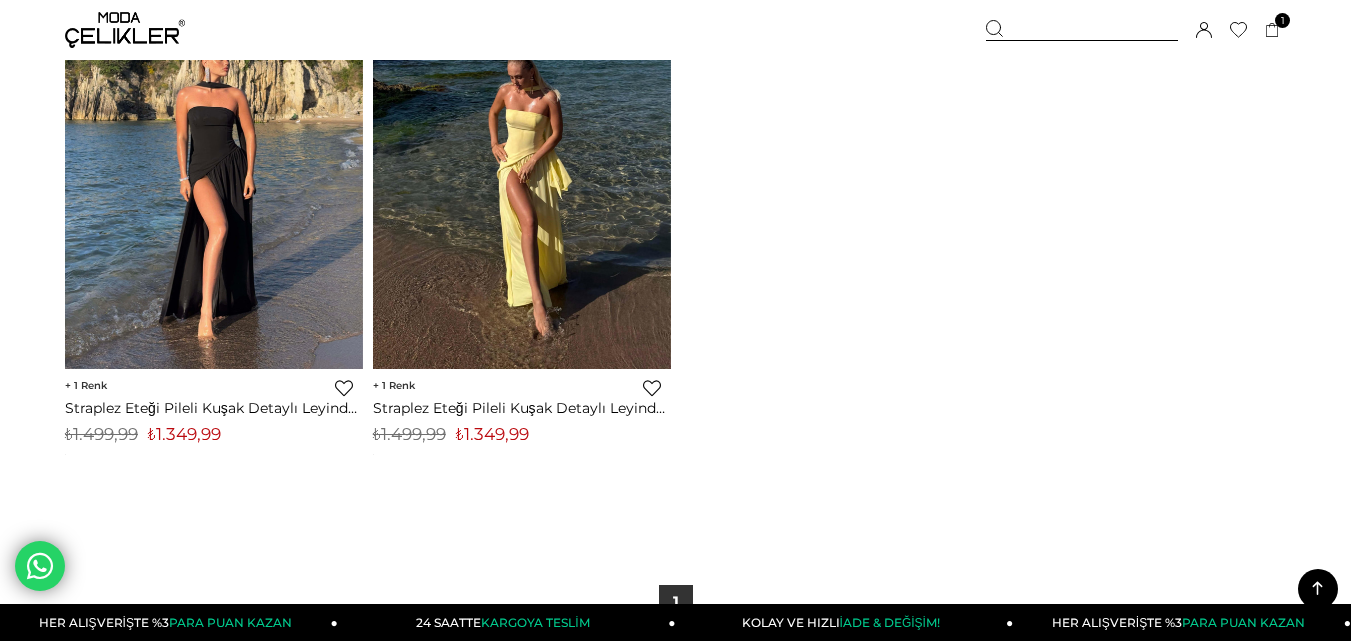 click on "₺1.349,99" at bounding box center [492, 434] 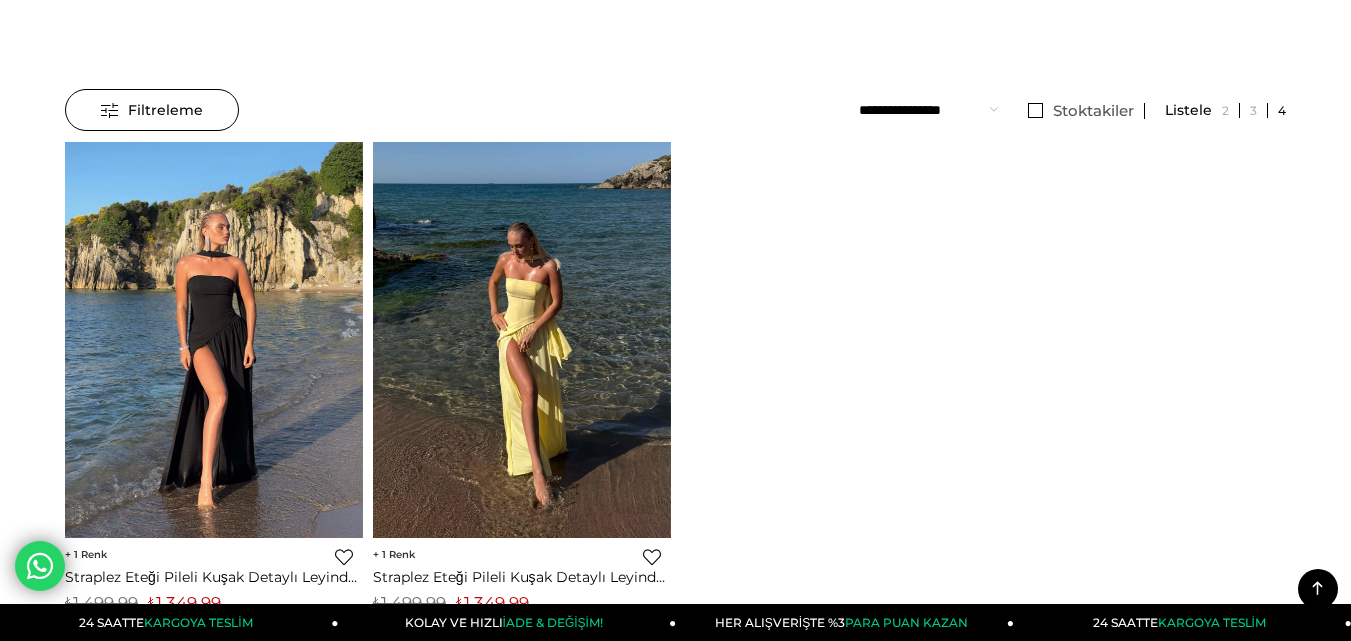 scroll, scrollTop: 0, scrollLeft: 0, axis: both 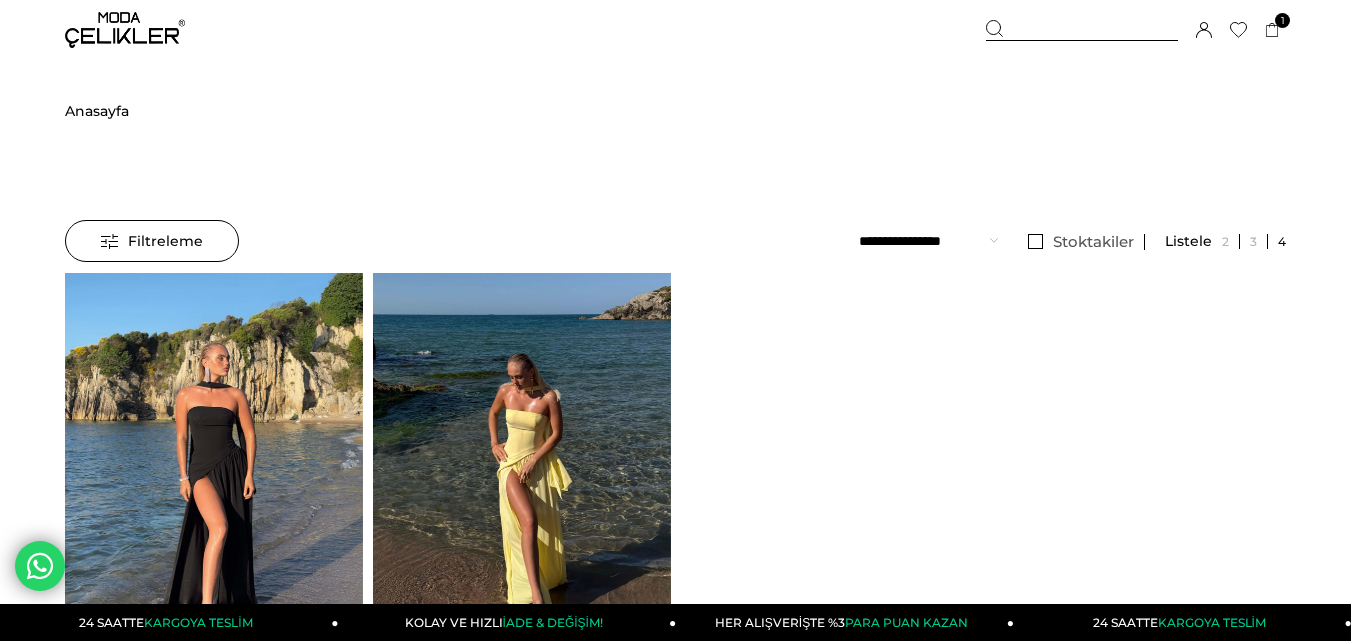 click at bounding box center (1082, 30) 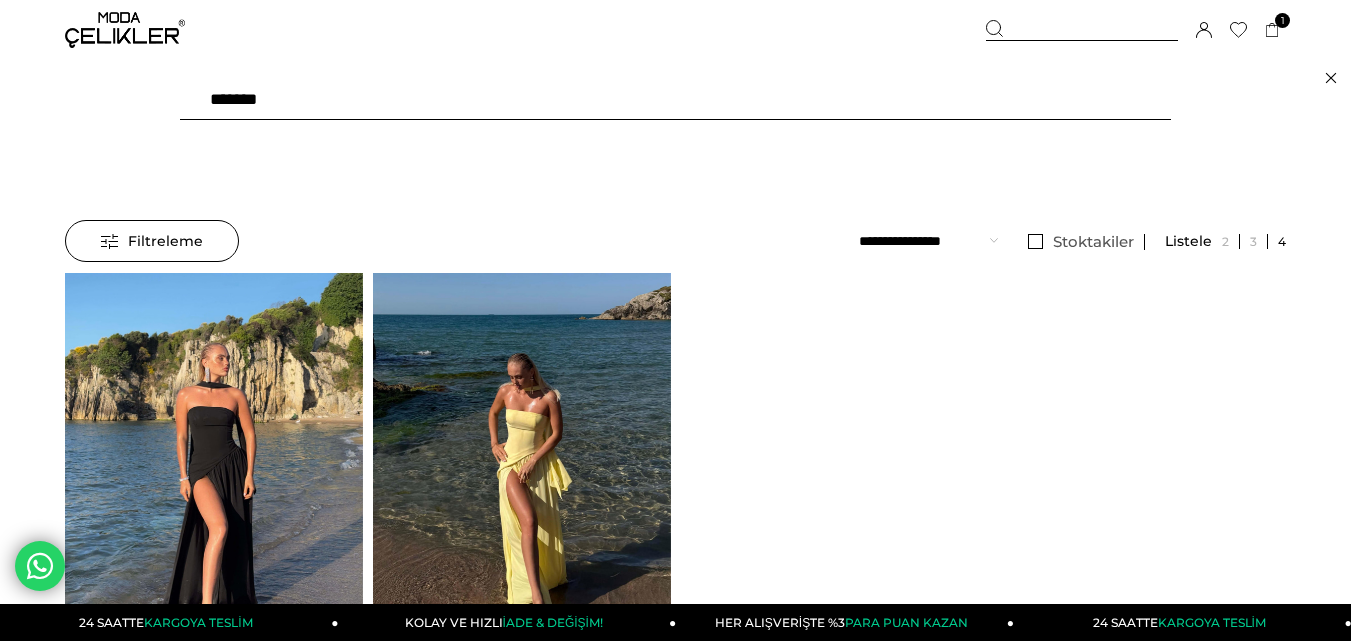 click on "*******" at bounding box center (675, 100) 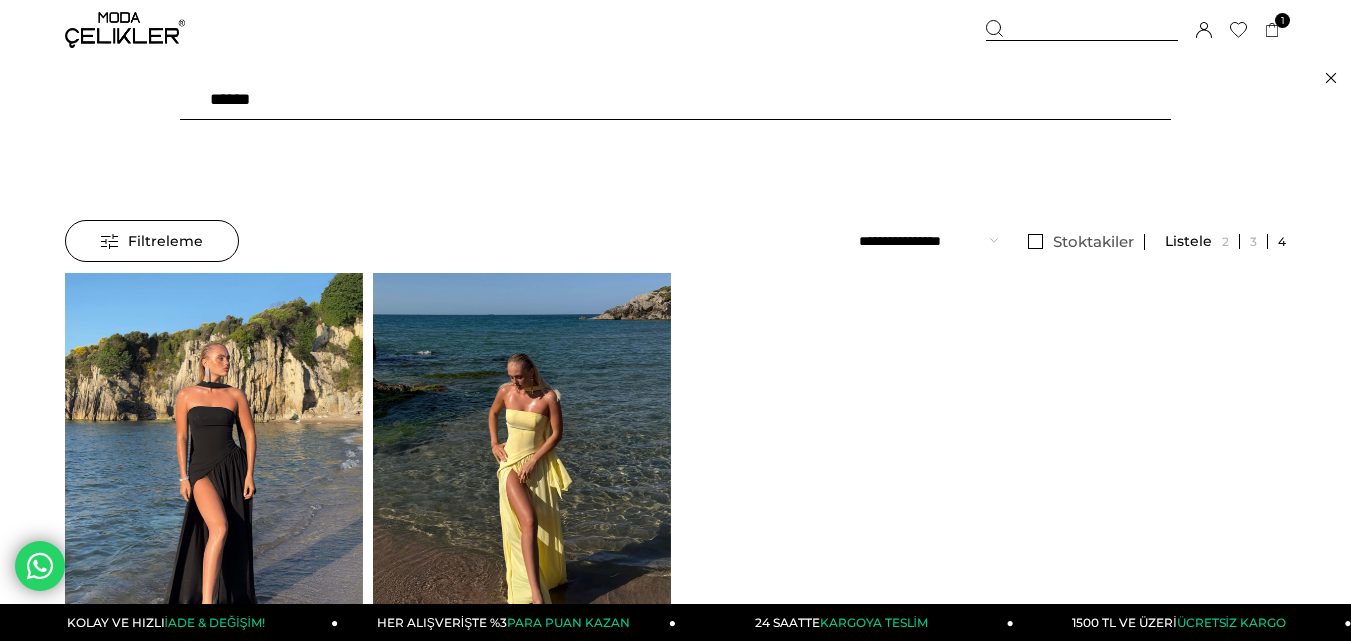 type on "******" 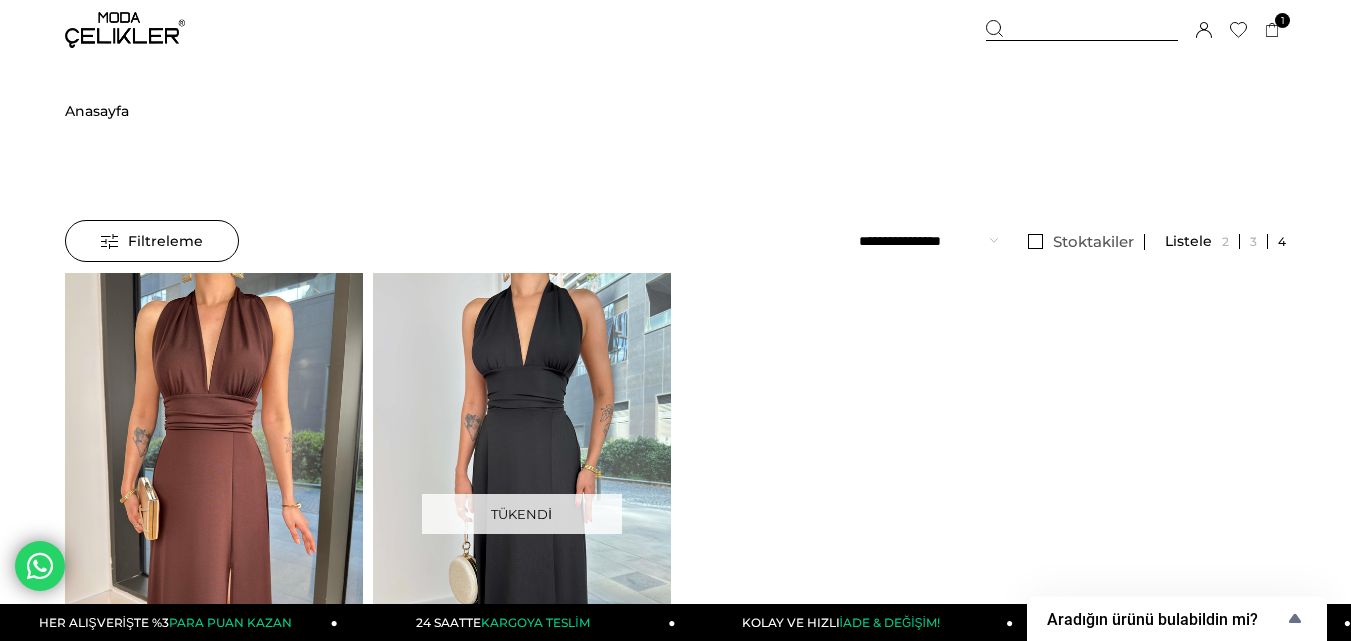 scroll, scrollTop: 0, scrollLeft: 0, axis: both 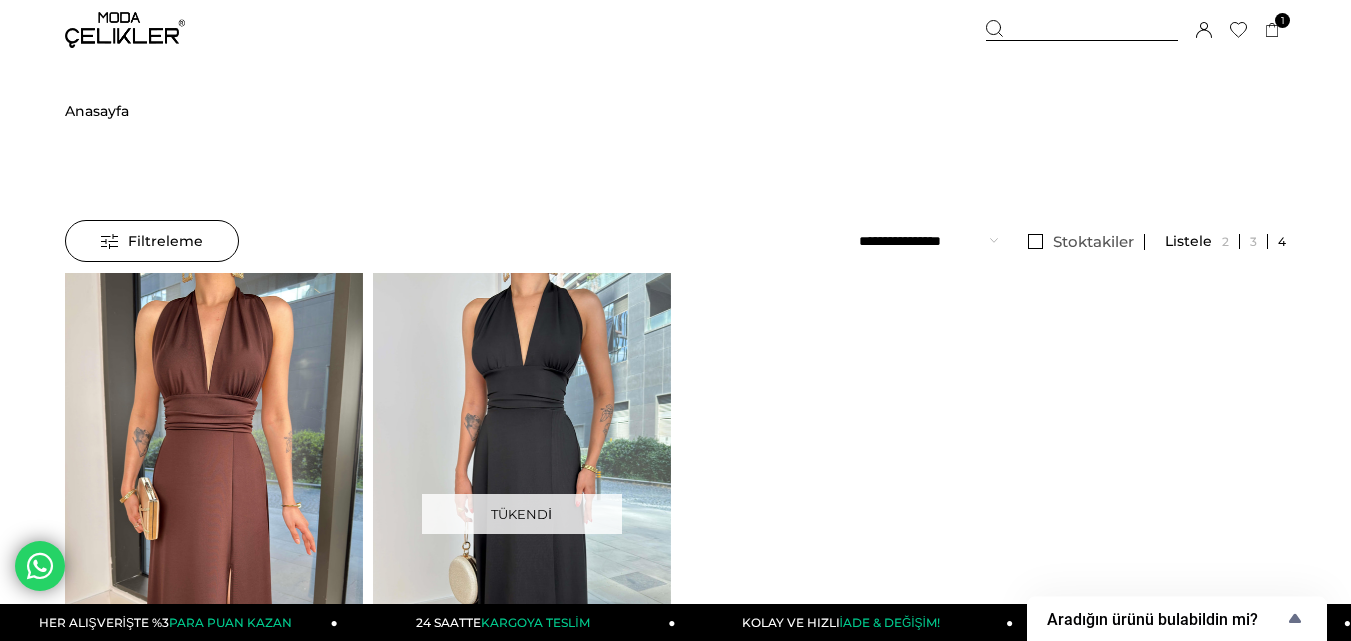 drag, startPoint x: 1021, startPoint y: 33, endPoint x: 914, endPoint y: 59, distance: 110.11358 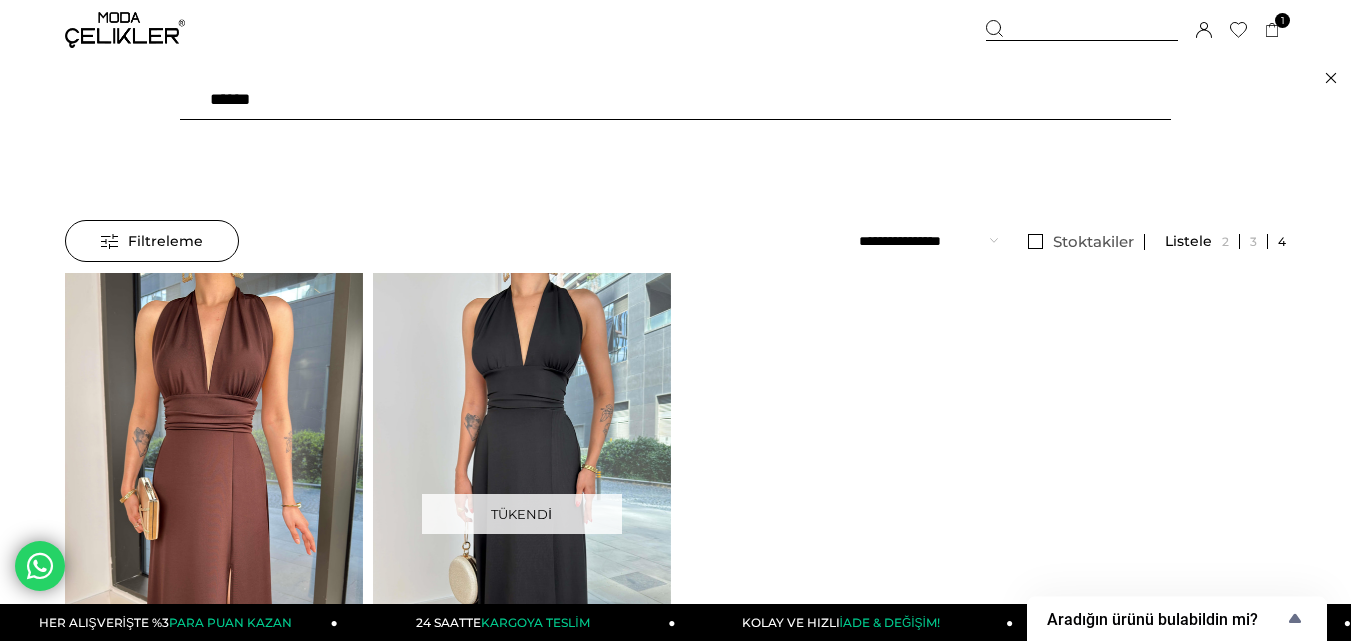 click on "******" at bounding box center [675, 100] 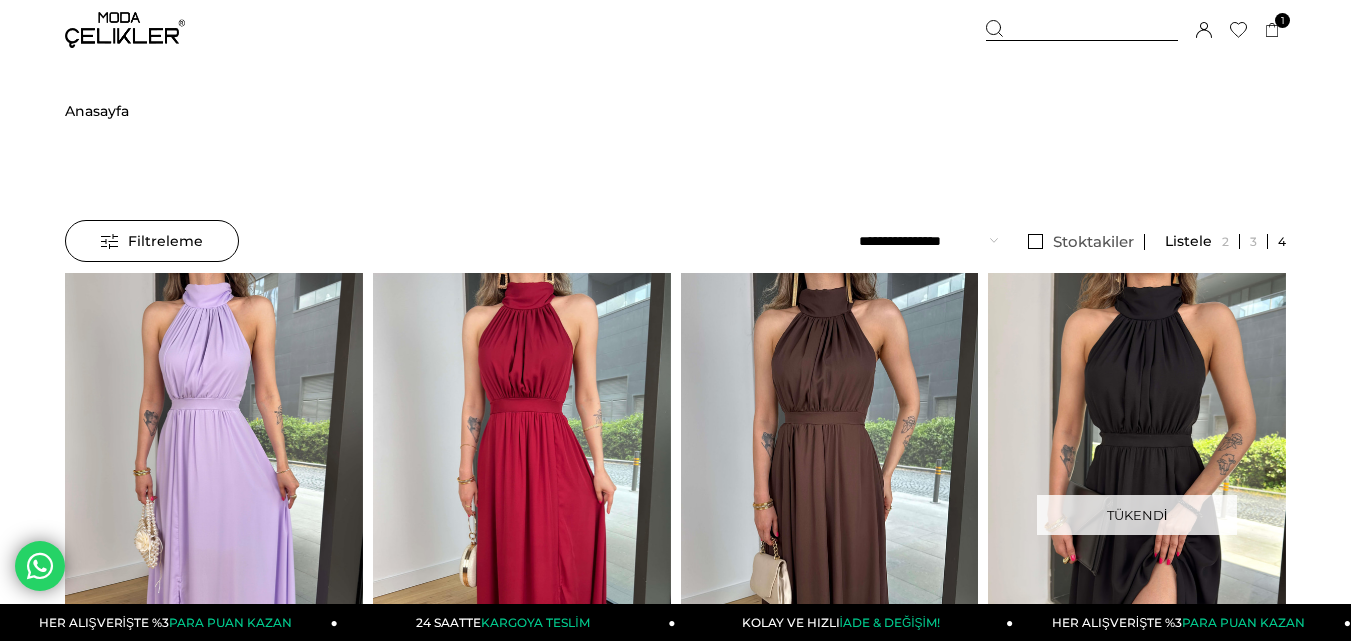scroll, scrollTop: 0, scrollLeft: 0, axis: both 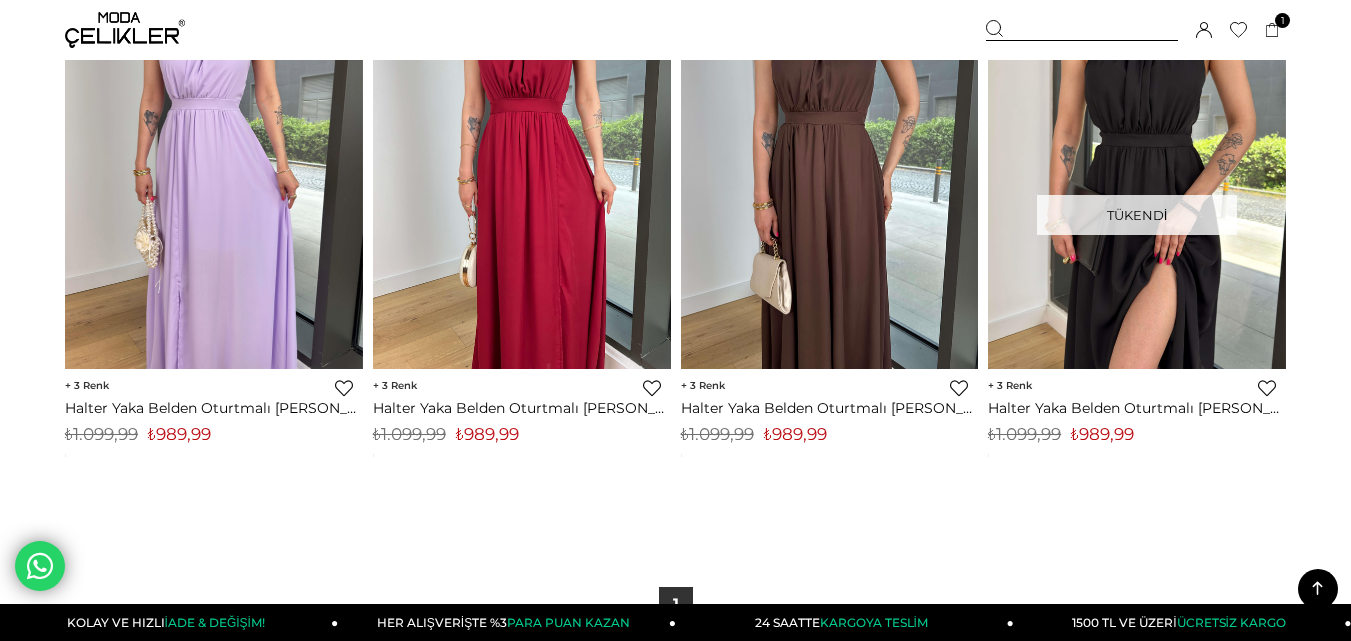 click on "₺989,99" at bounding box center (487, 434) 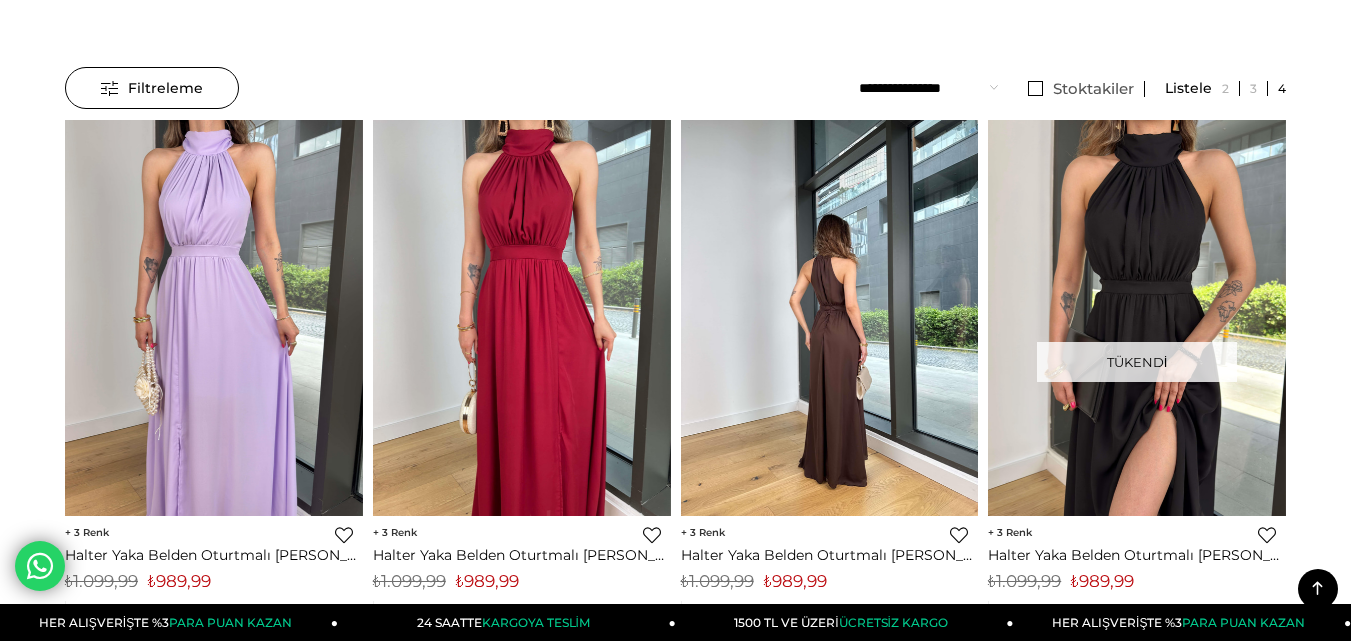 scroll, scrollTop: 0, scrollLeft: 0, axis: both 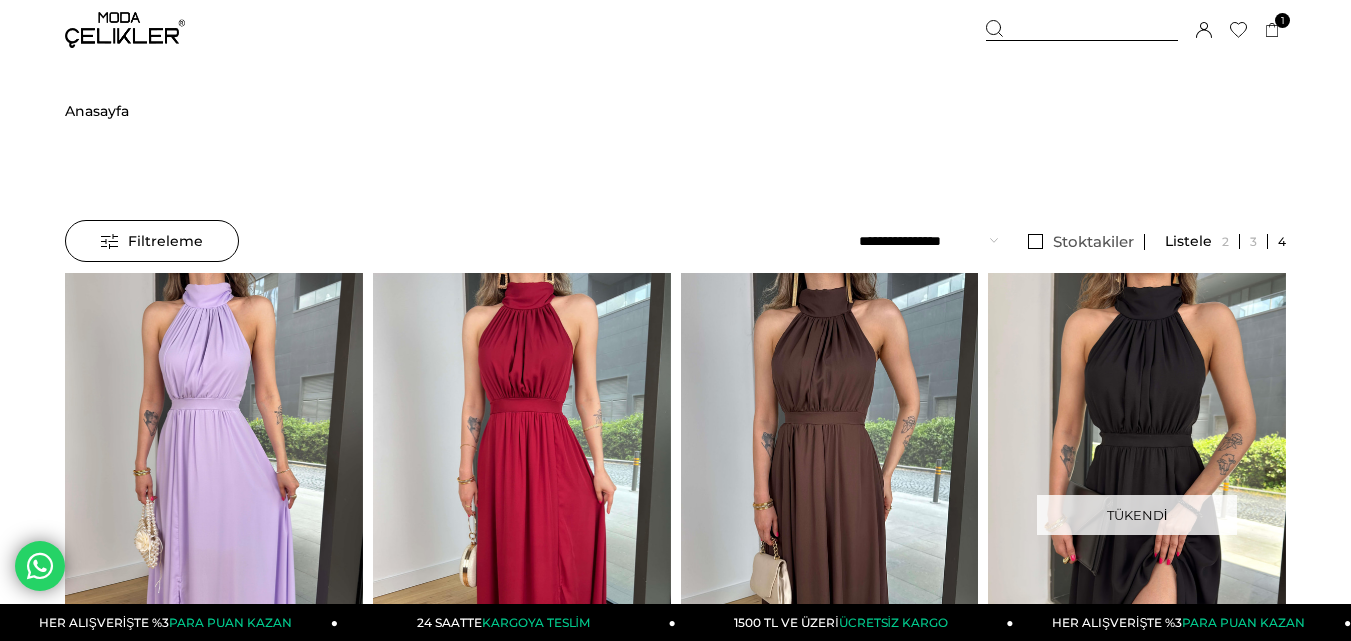 click at bounding box center (1082, 30) 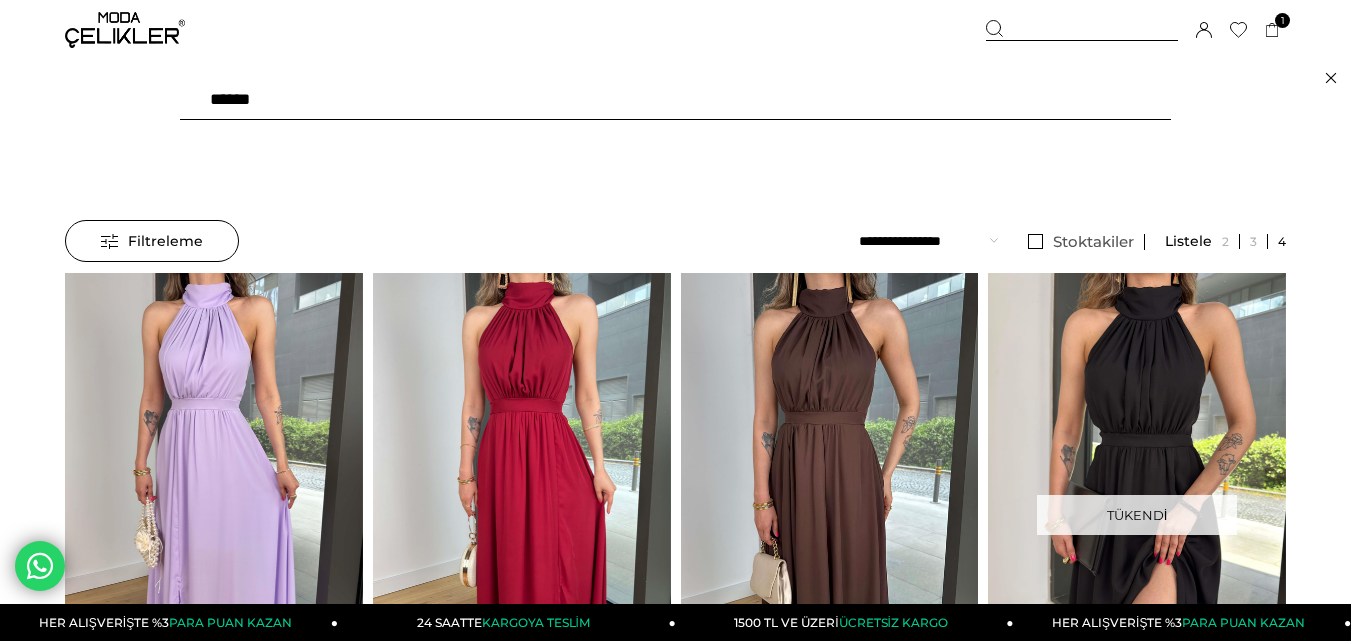 click on "******" at bounding box center [675, 100] 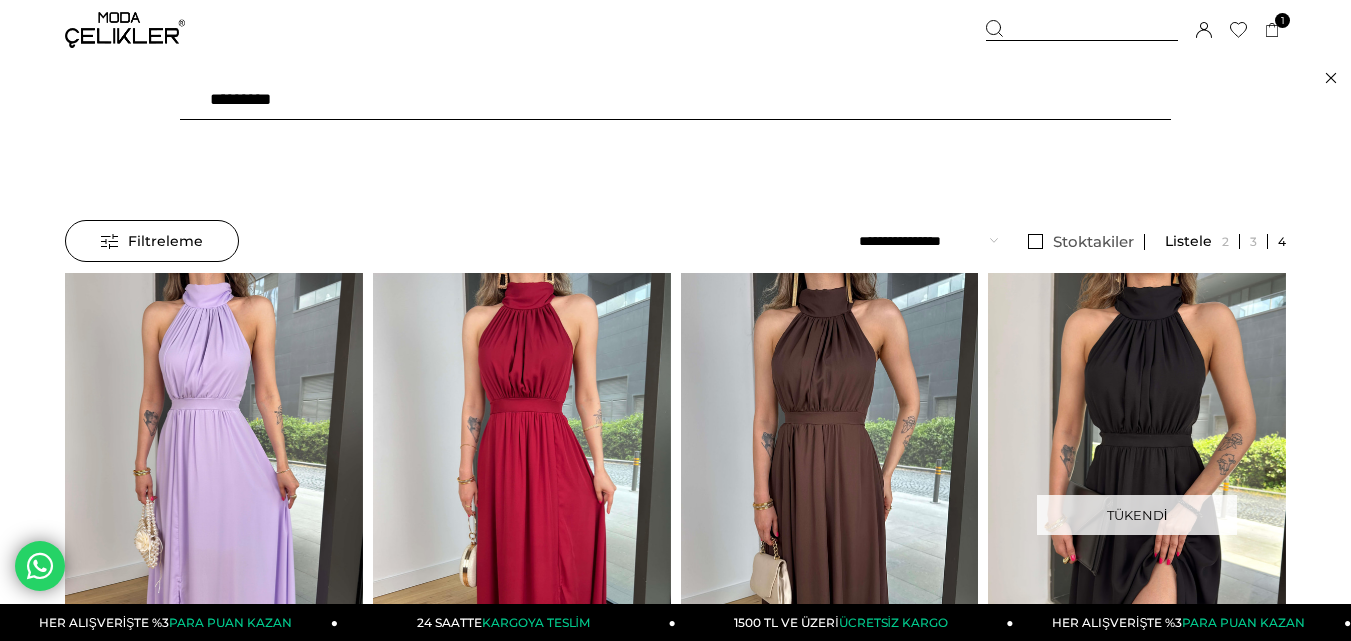 type on "*********" 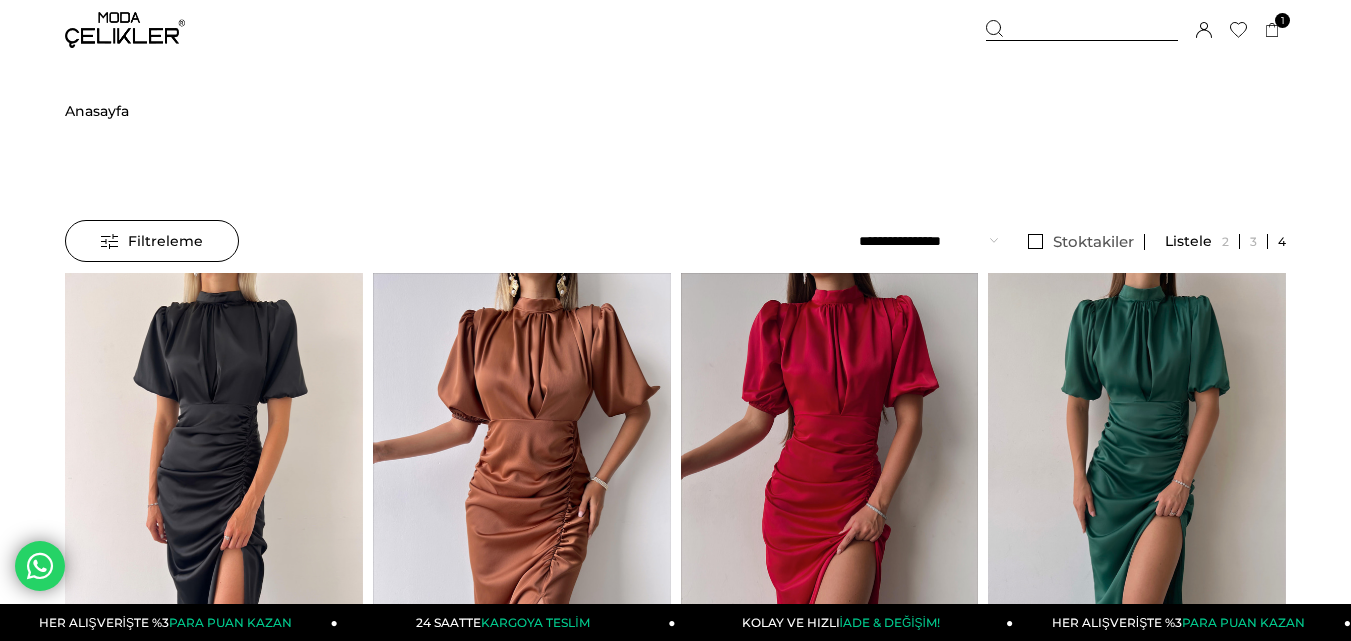 scroll, scrollTop: 0, scrollLeft: 0, axis: both 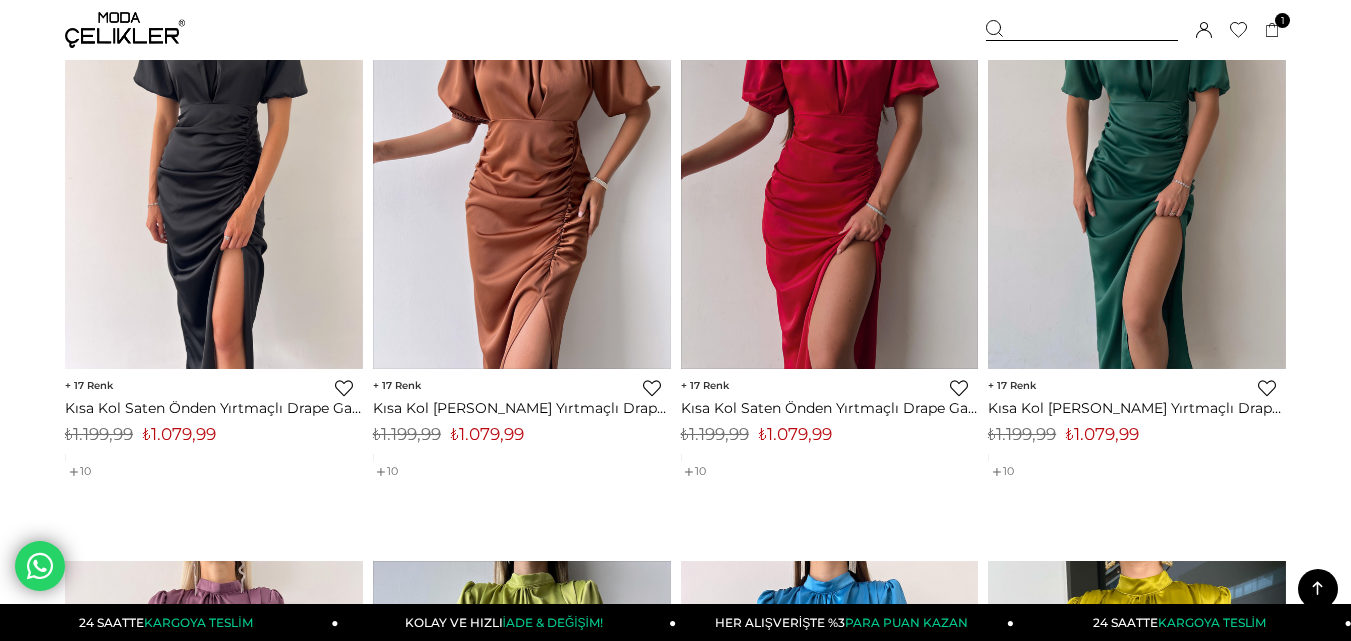 click on "₺1.079,99" at bounding box center (487, 434) 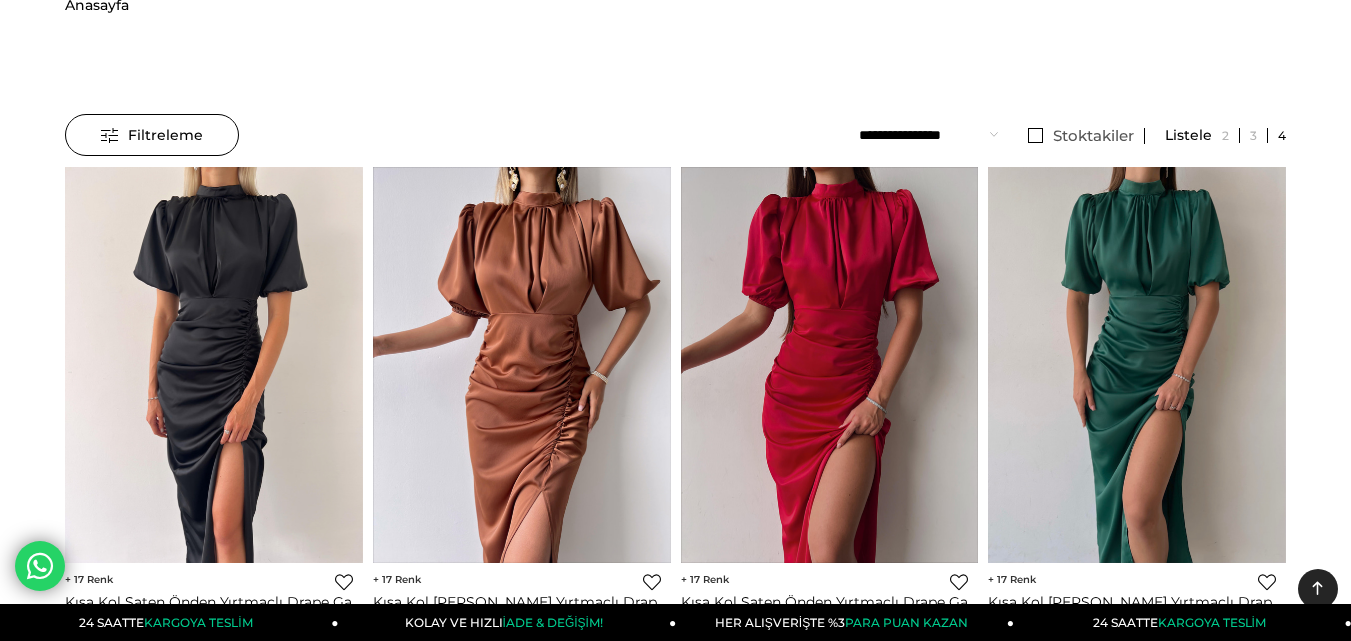 scroll, scrollTop: 0, scrollLeft: 0, axis: both 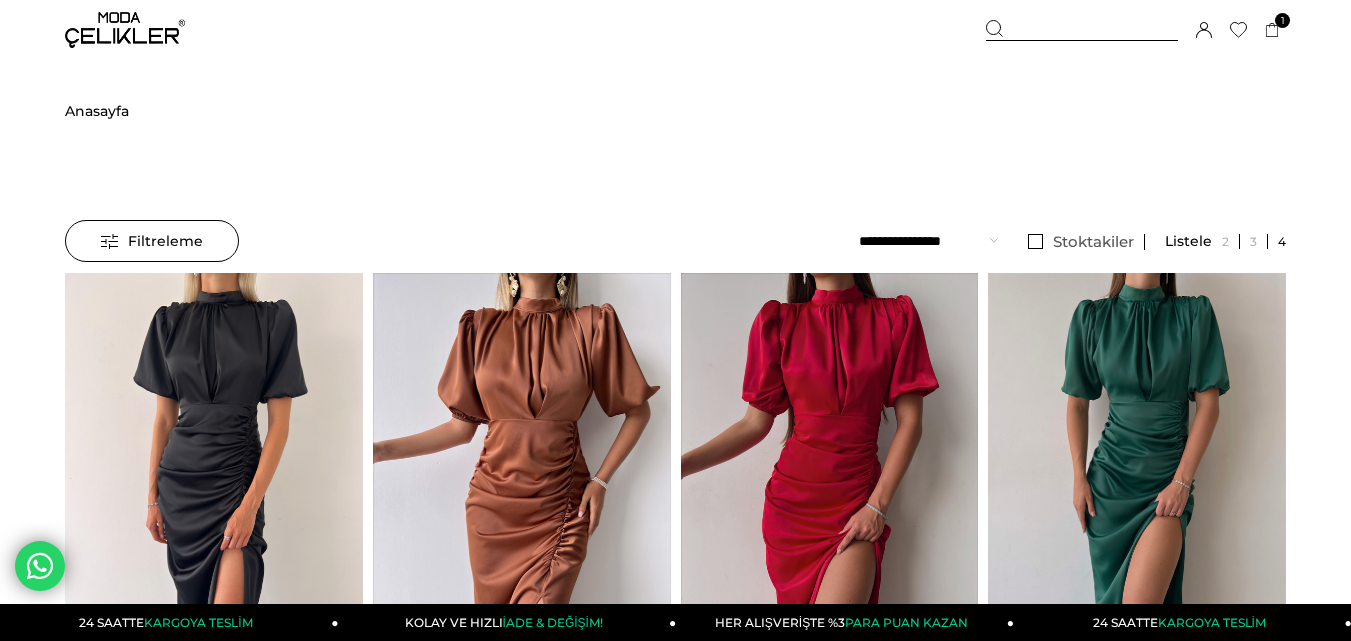 click at bounding box center (1082, 30) 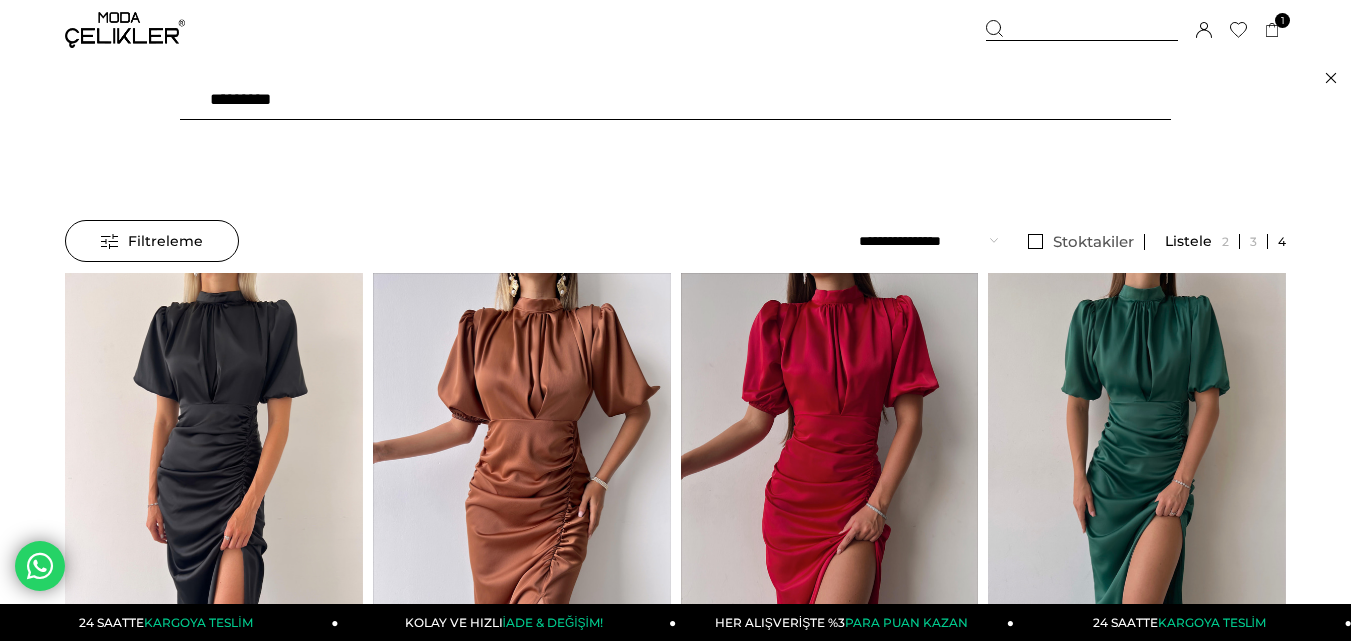 click on "*********" at bounding box center (675, 100) 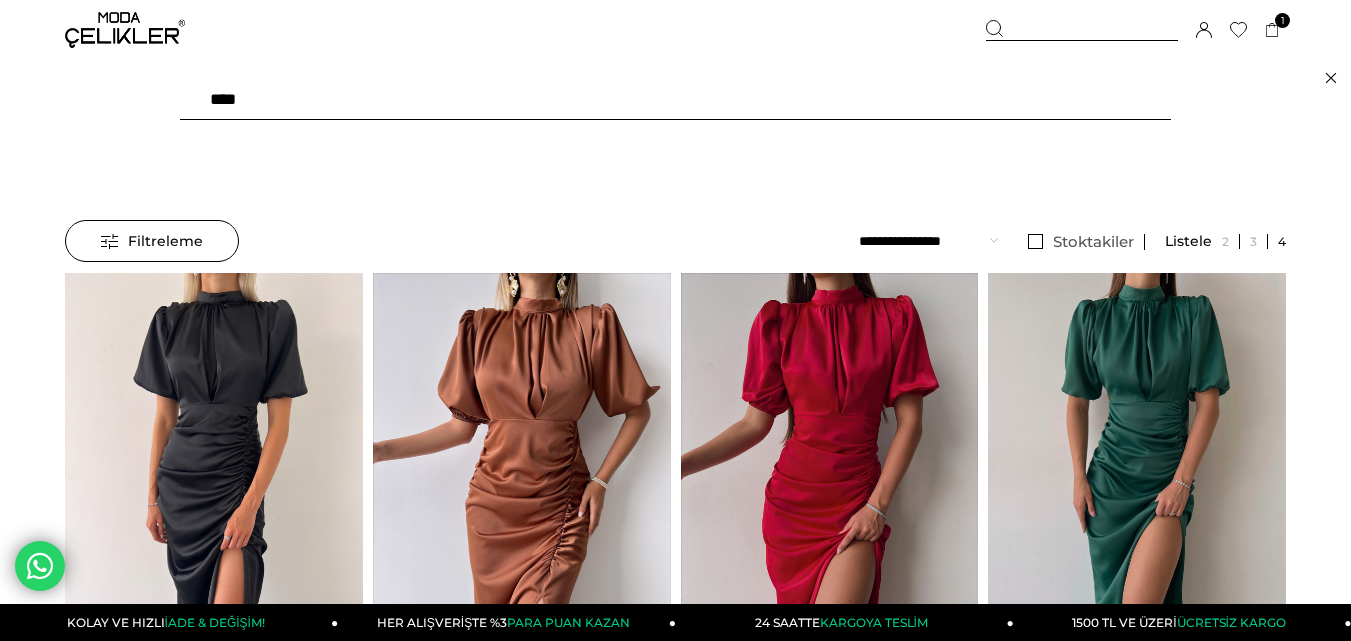 type on "*****" 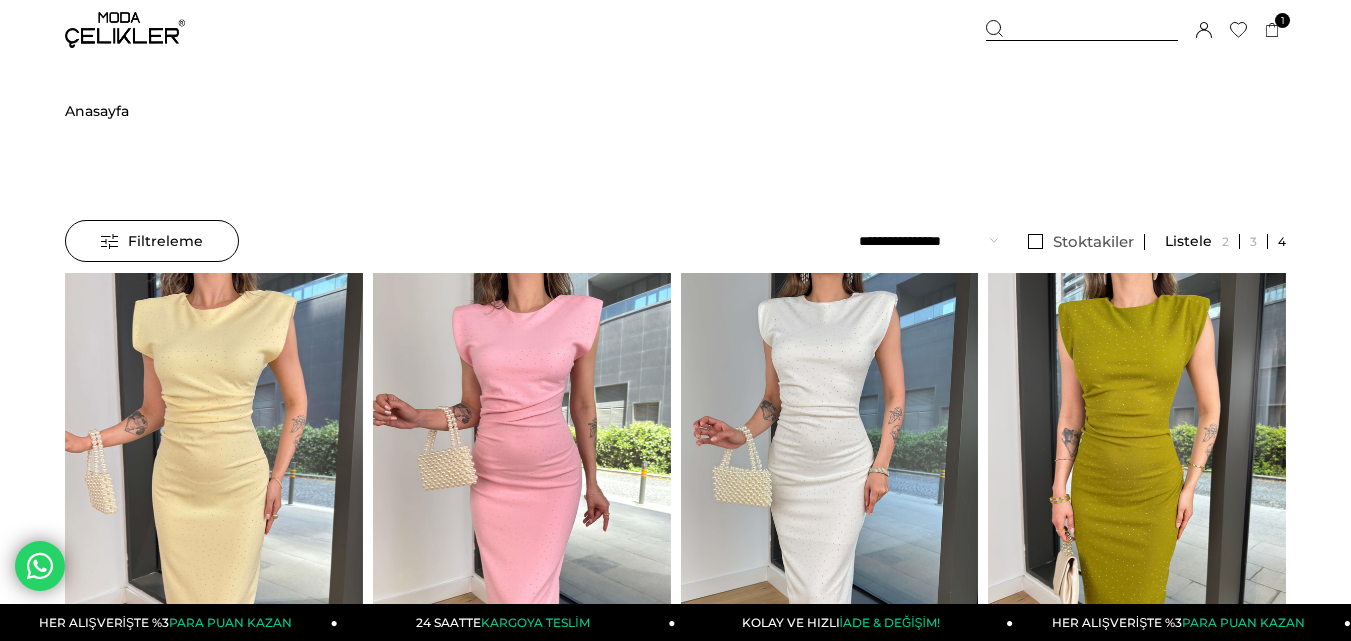 scroll, scrollTop: 0, scrollLeft: 0, axis: both 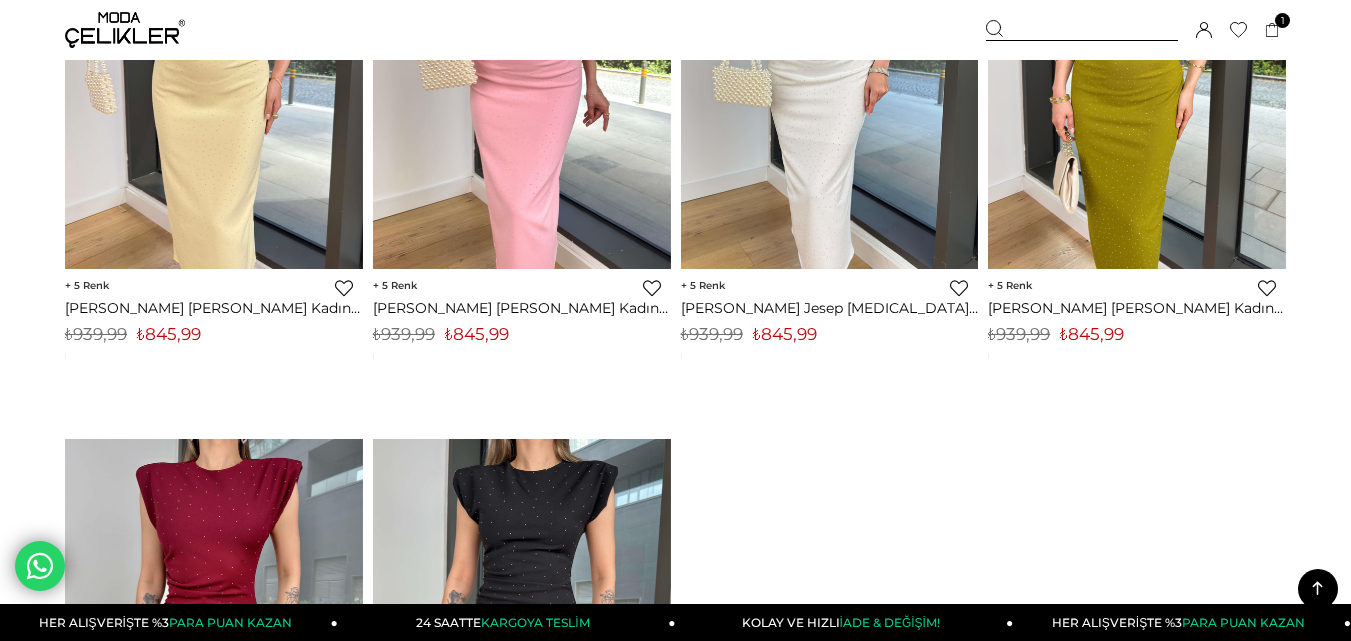 click on "₺845,99" at bounding box center [477, 334] 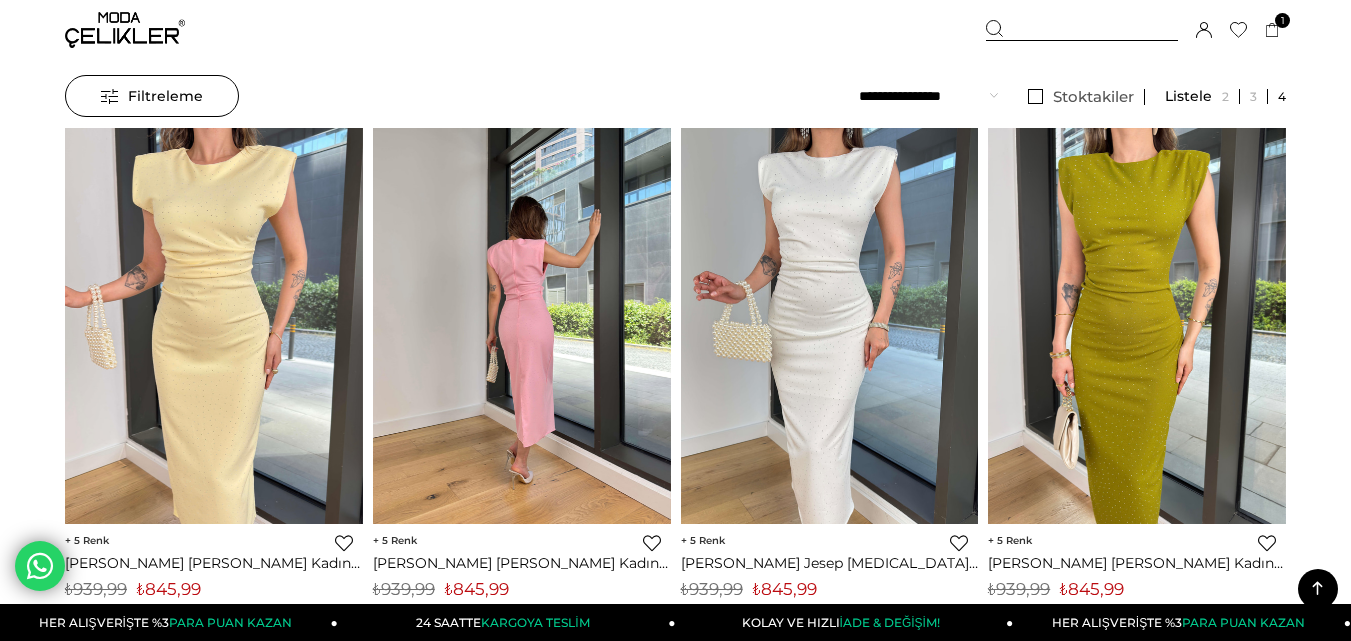 scroll, scrollTop: 0, scrollLeft: 0, axis: both 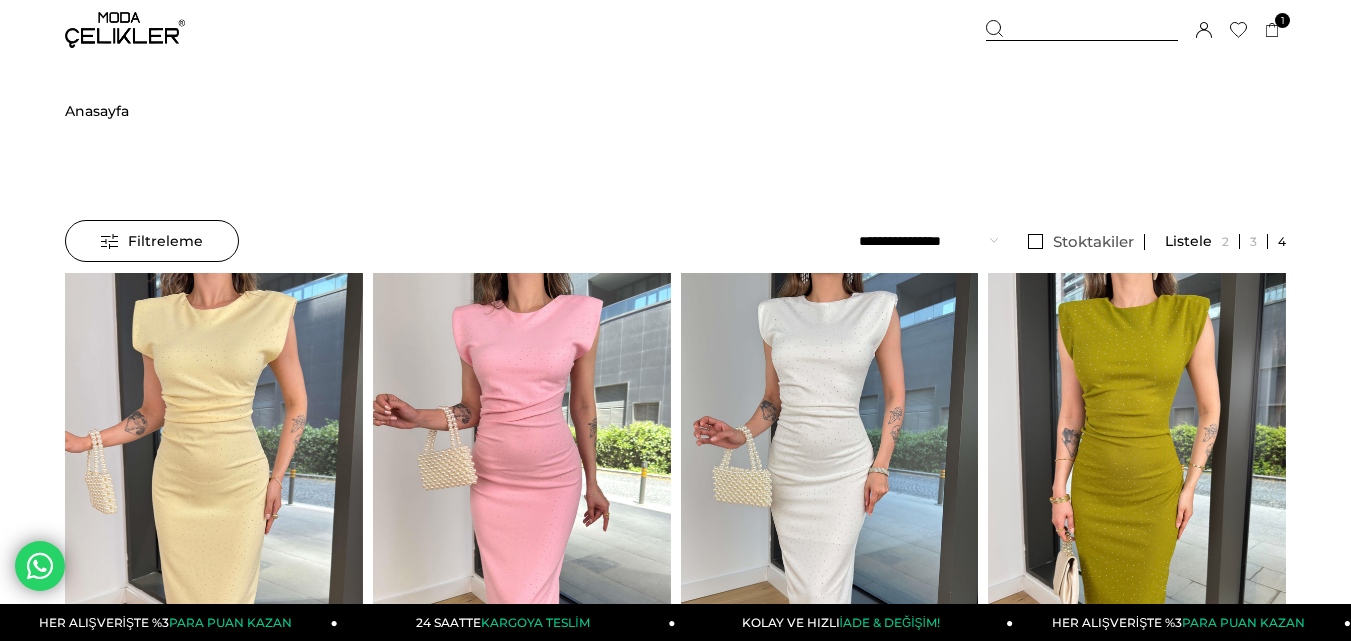 drag, startPoint x: 1020, startPoint y: 32, endPoint x: 811, endPoint y: 52, distance: 209.95476 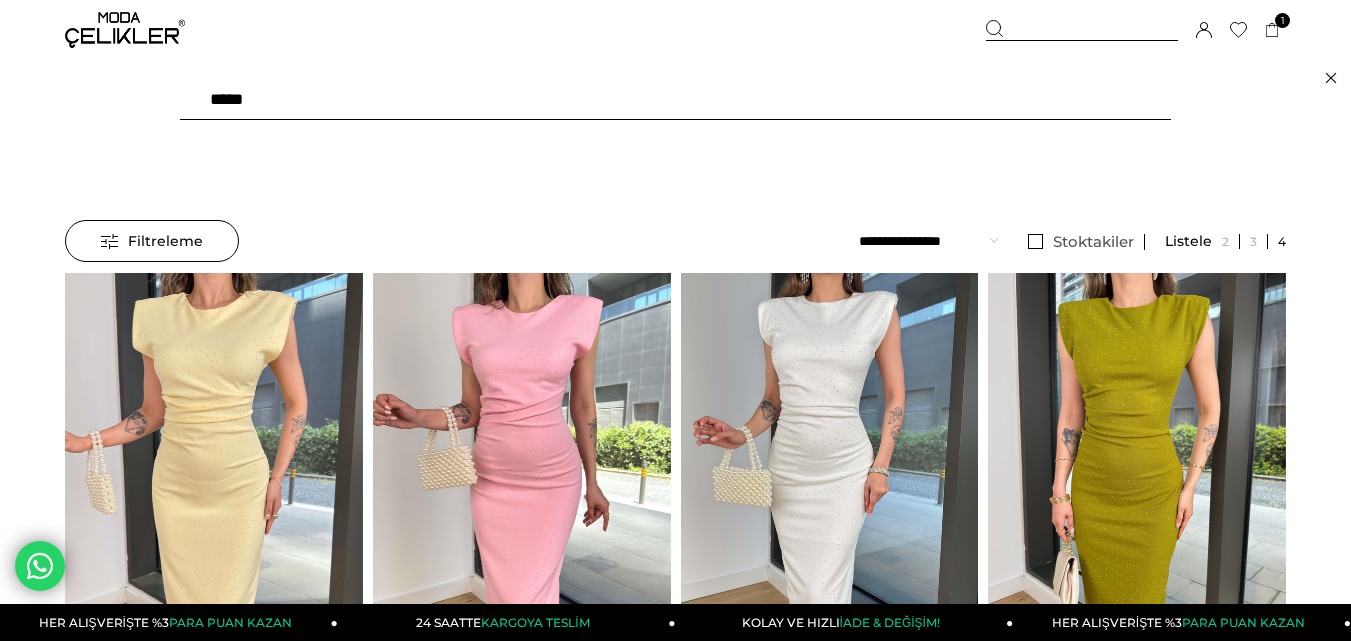 click on "*****" at bounding box center (675, 100) 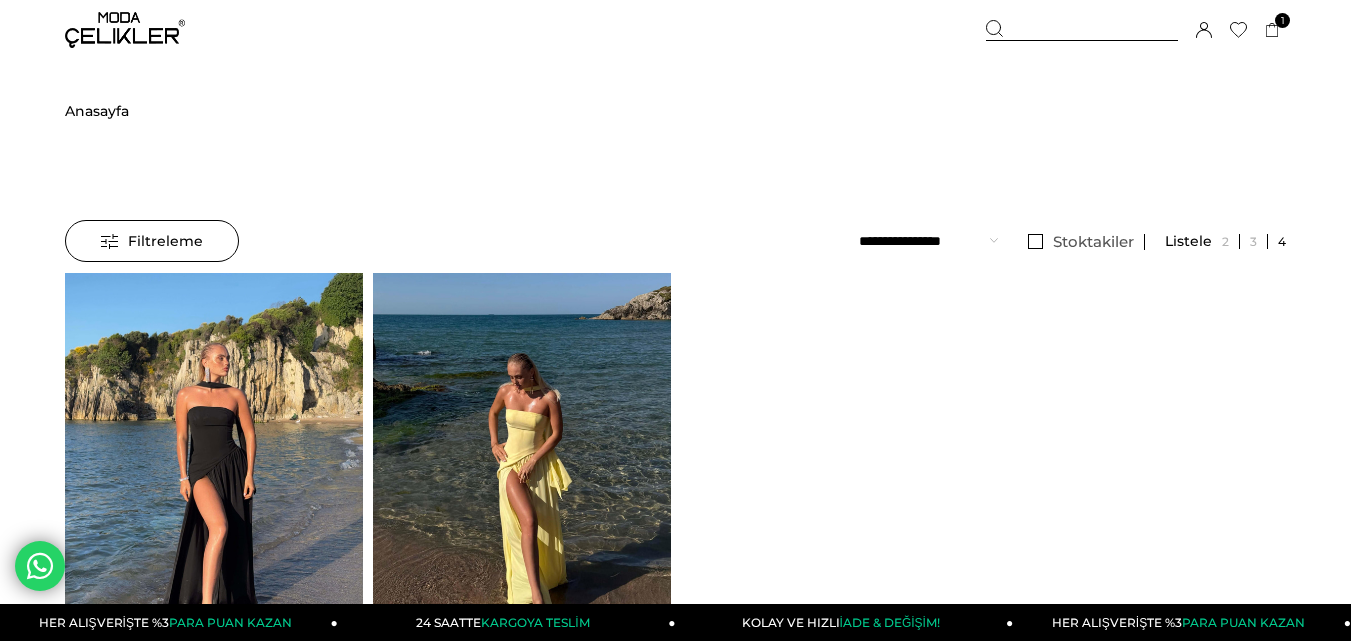 scroll, scrollTop: 0, scrollLeft: 0, axis: both 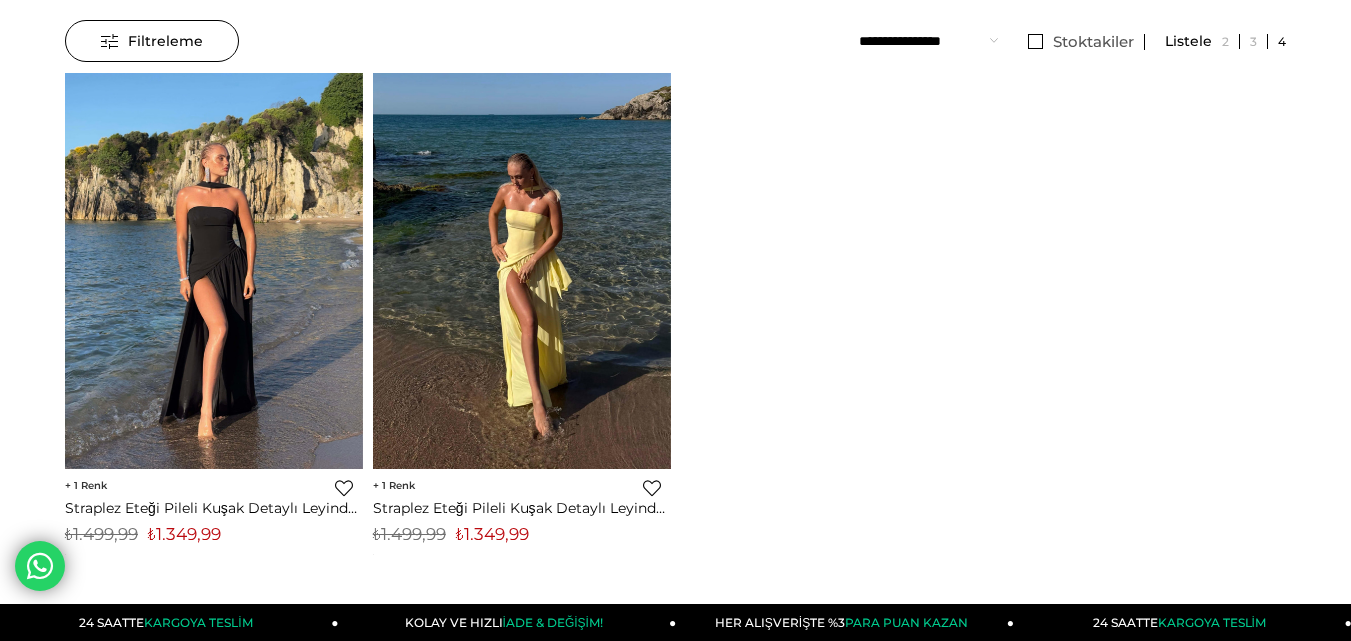 click on "₺1.349,99" at bounding box center [492, 534] 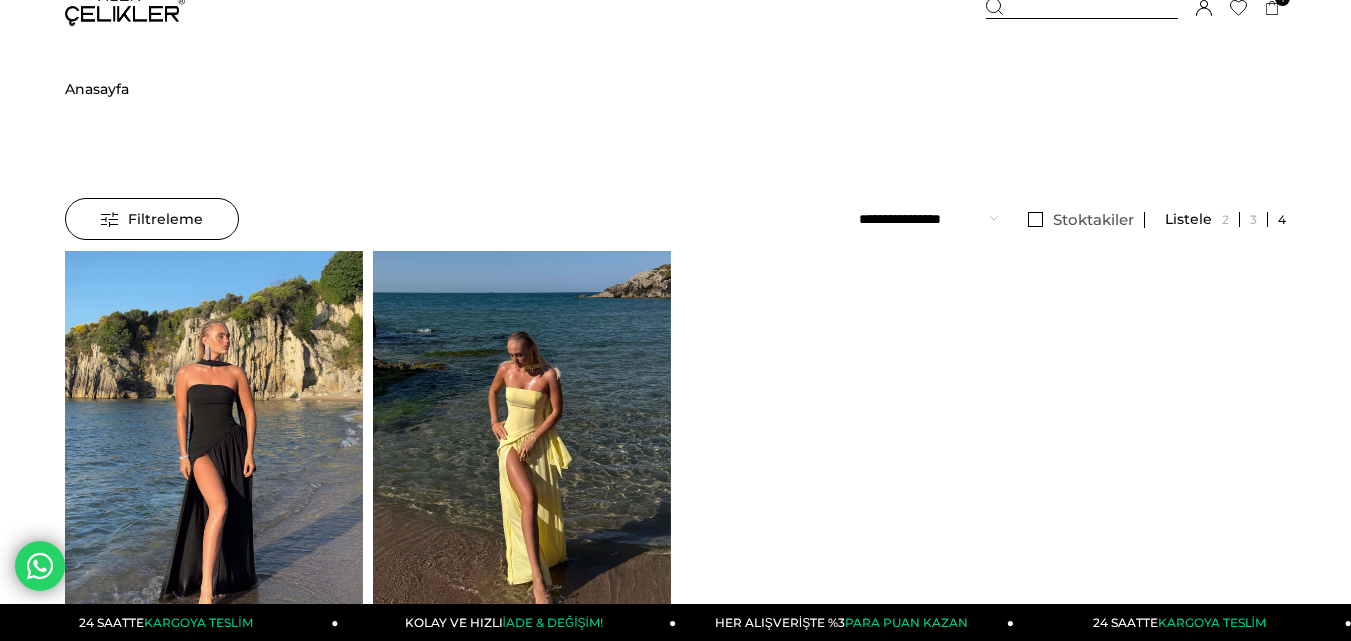 scroll, scrollTop: 0, scrollLeft: 0, axis: both 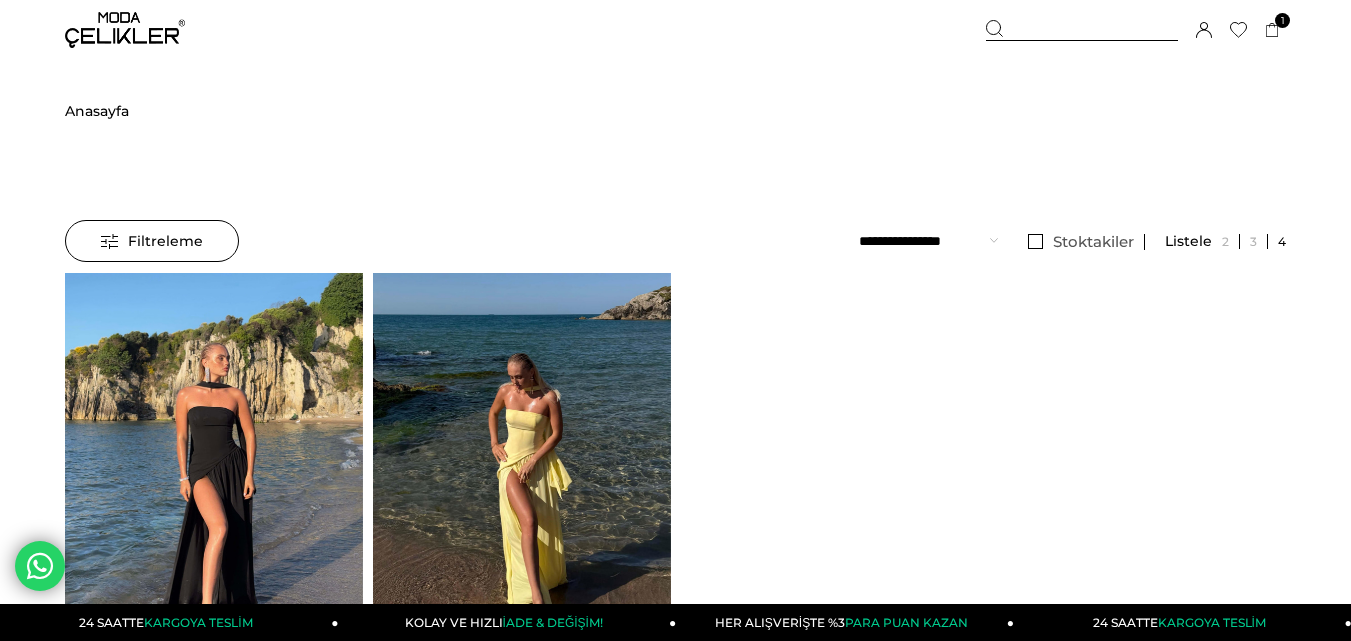 click at bounding box center [1082, 30] 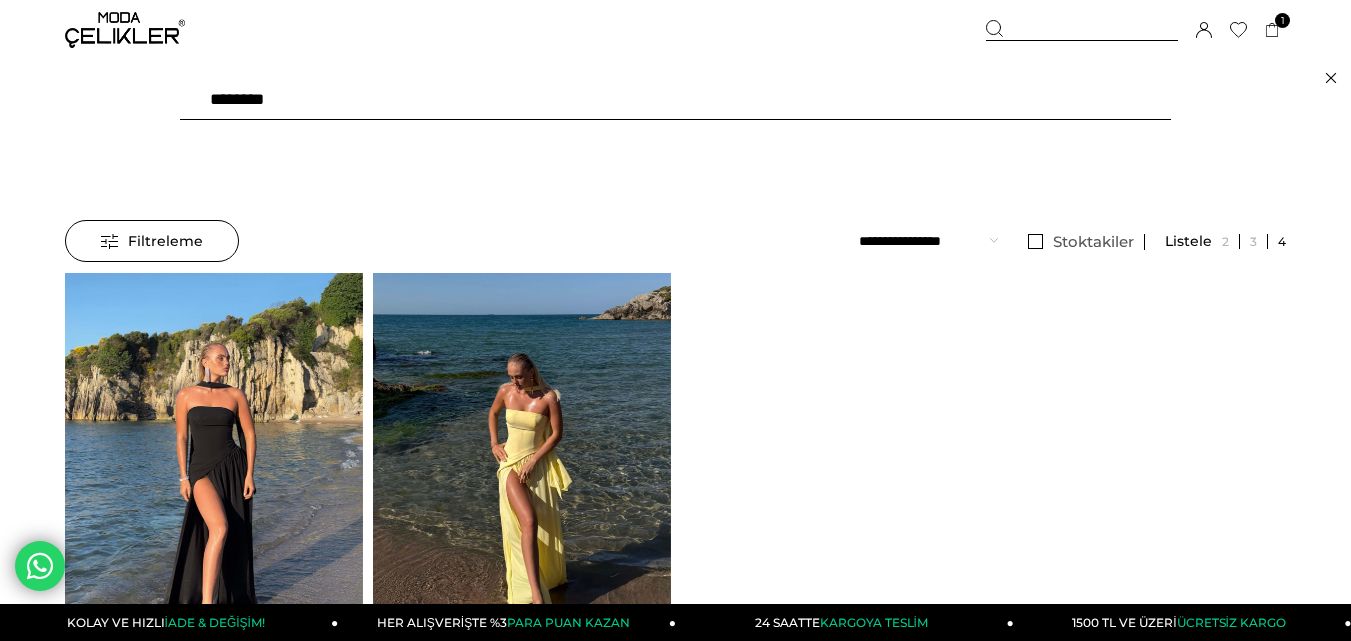 click on "*******" at bounding box center (675, 100) 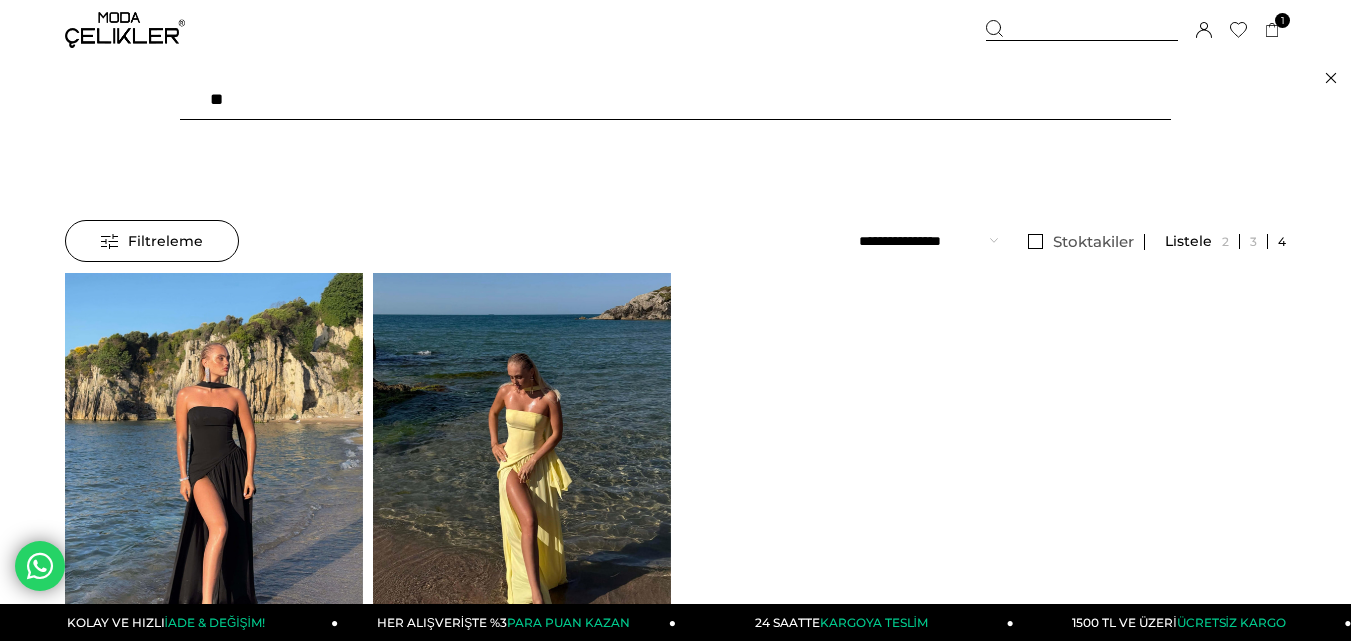 type on "*" 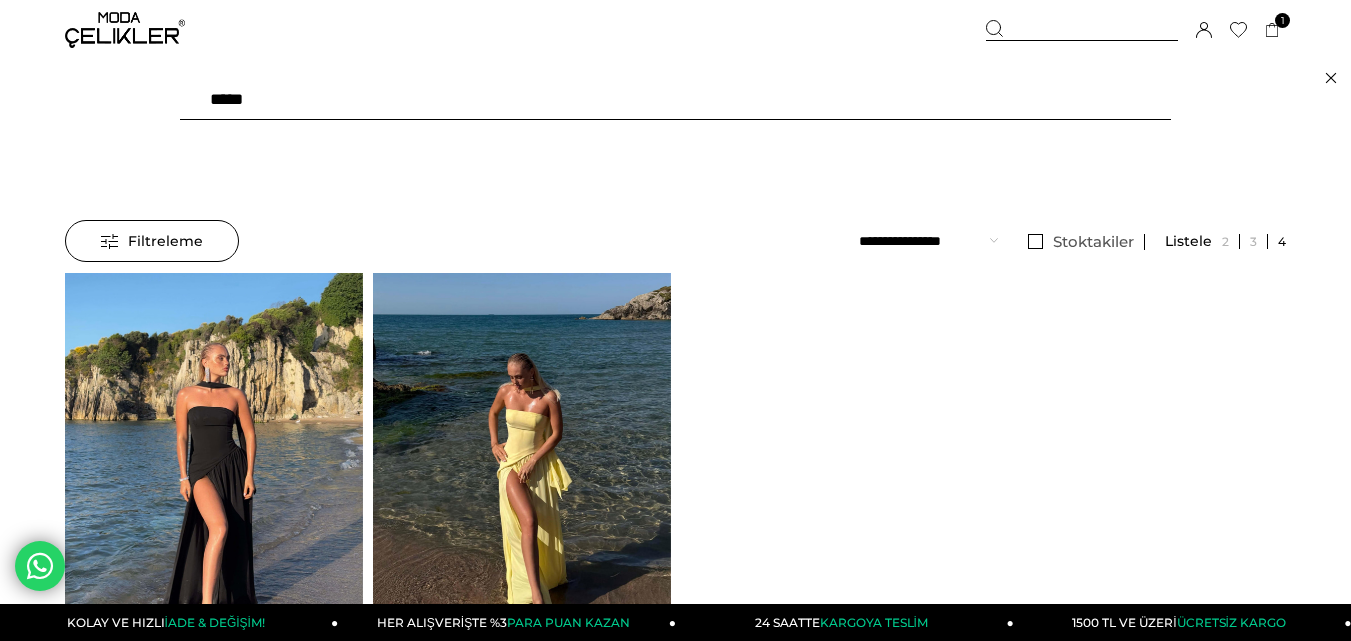 type on "******" 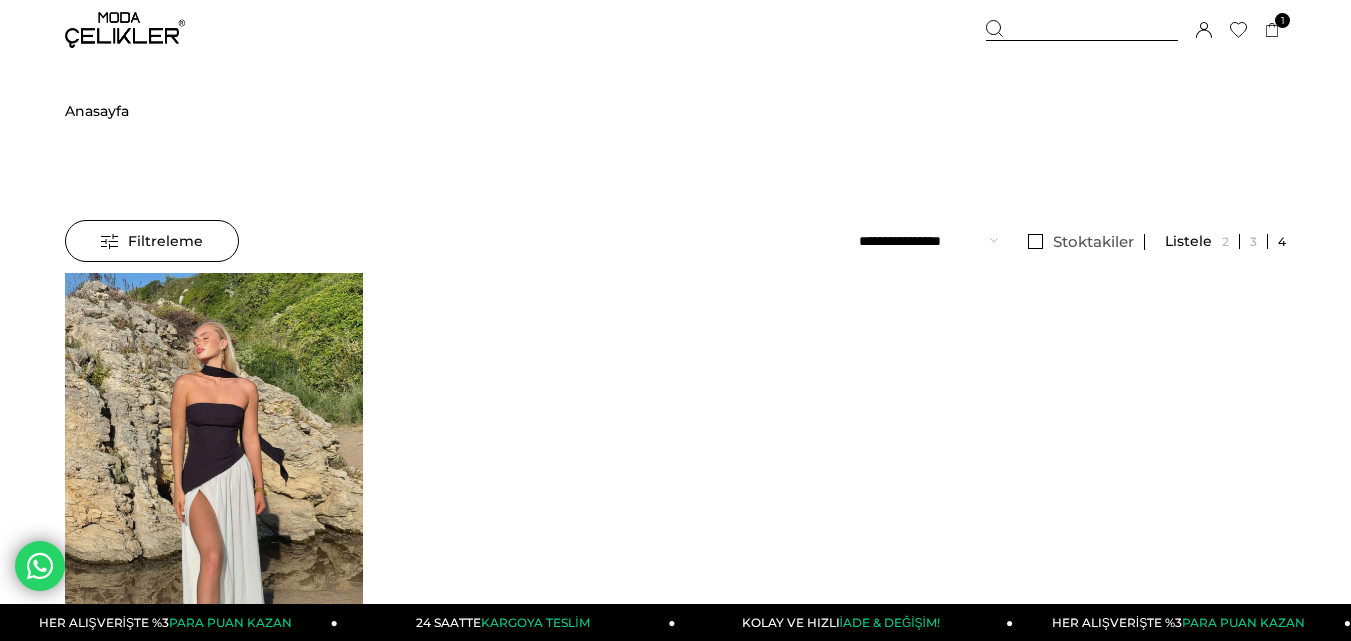 scroll, scrollTop: 0, scrollLeft: 0, axis: both 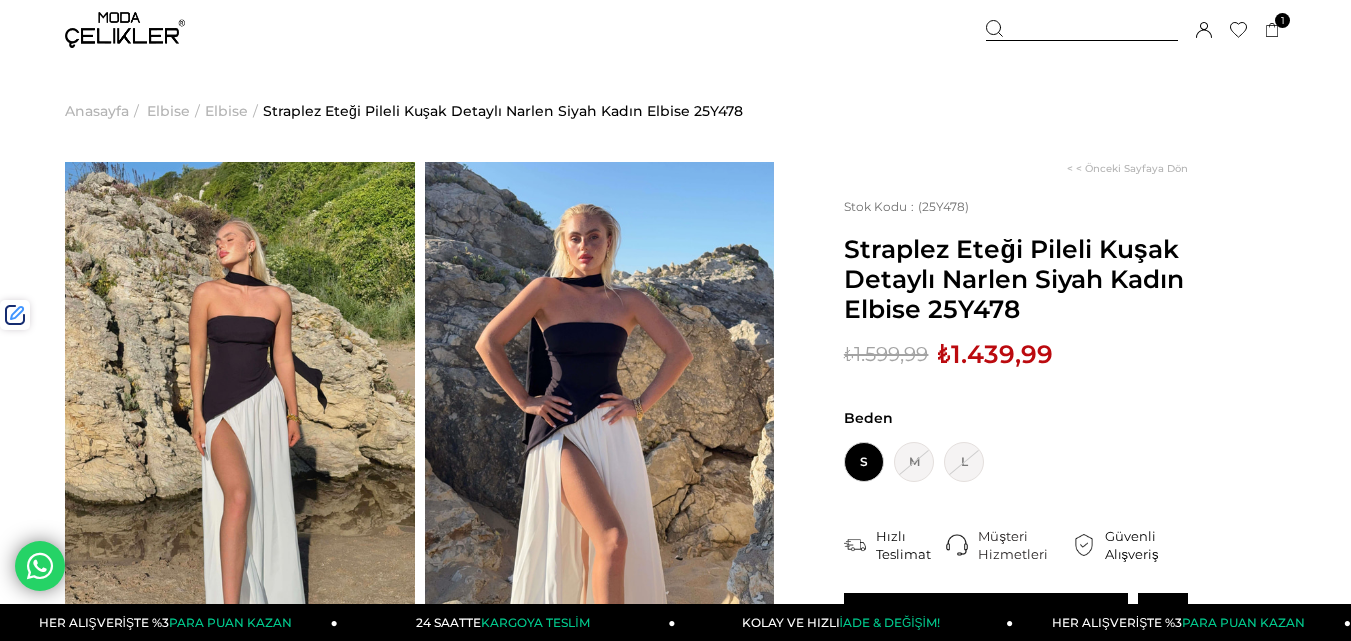 click at bounding box center [1082, 30] 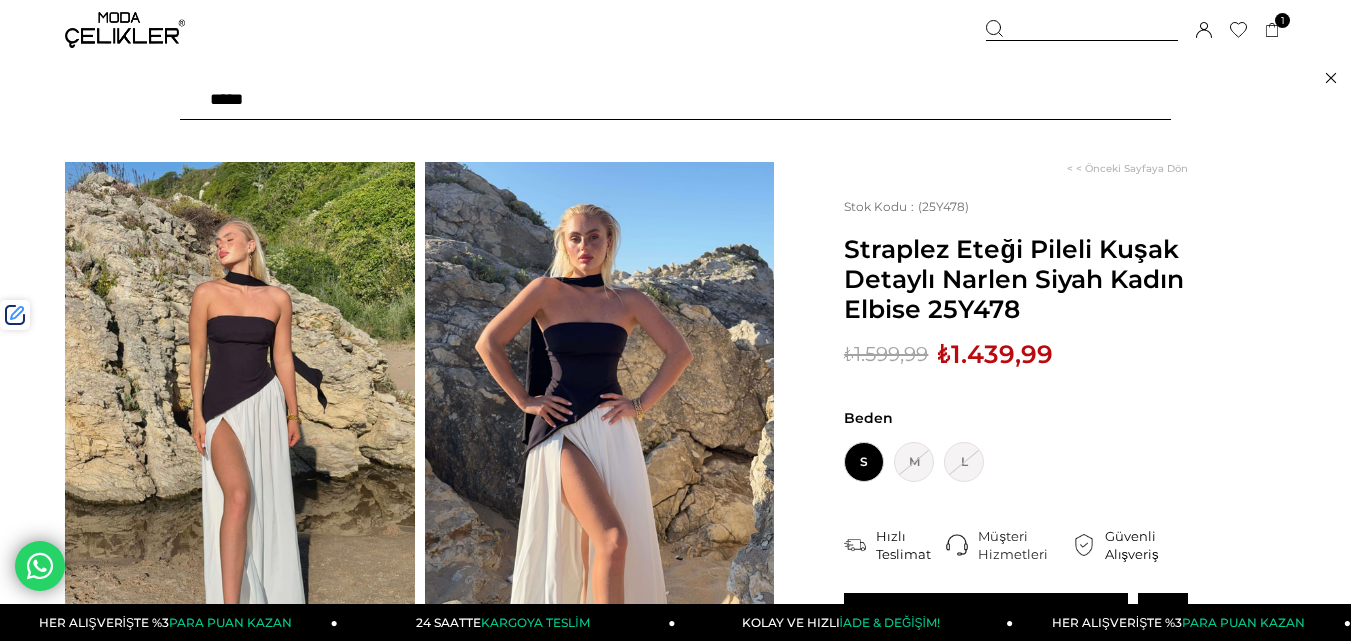 paste on "******" 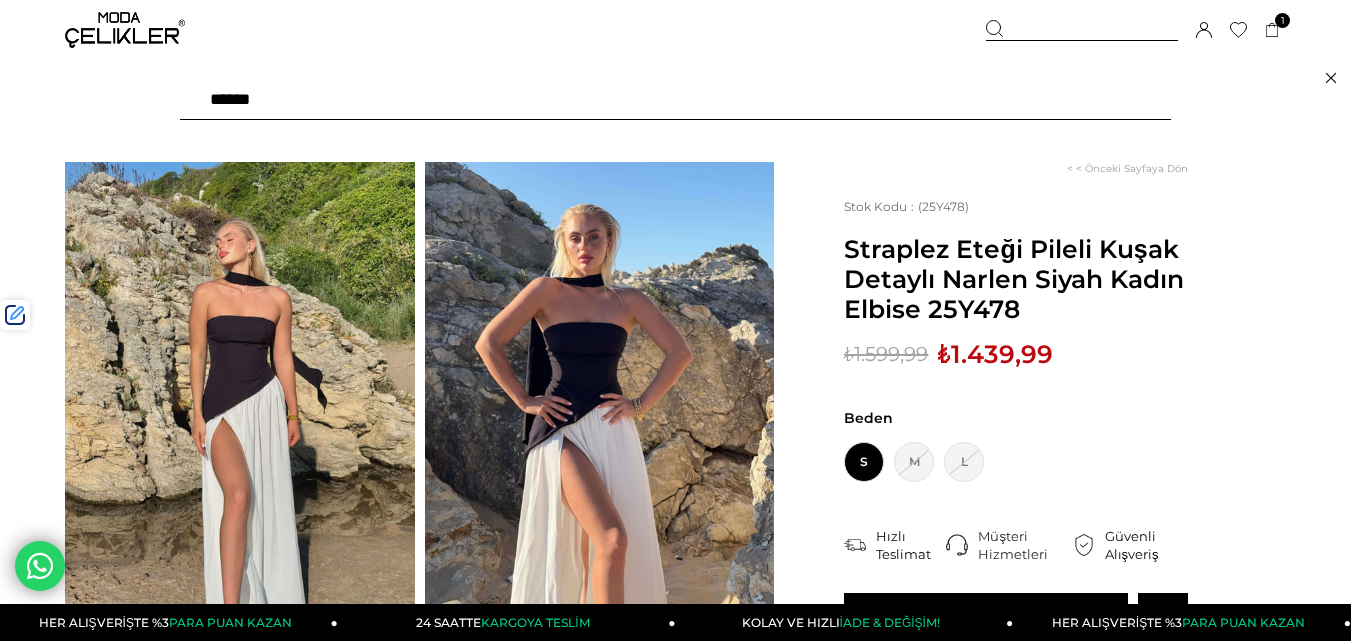 type on "******" 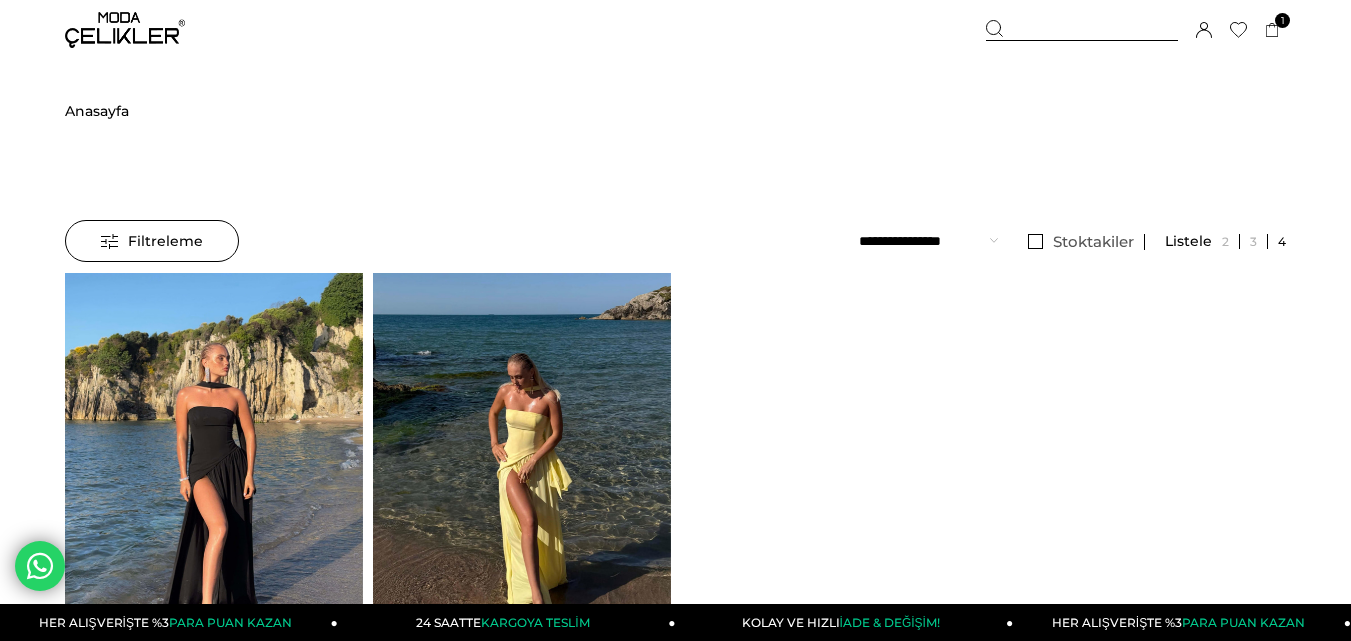 scroll, scrollTop: 0, scrollLeft: 0, axis: both 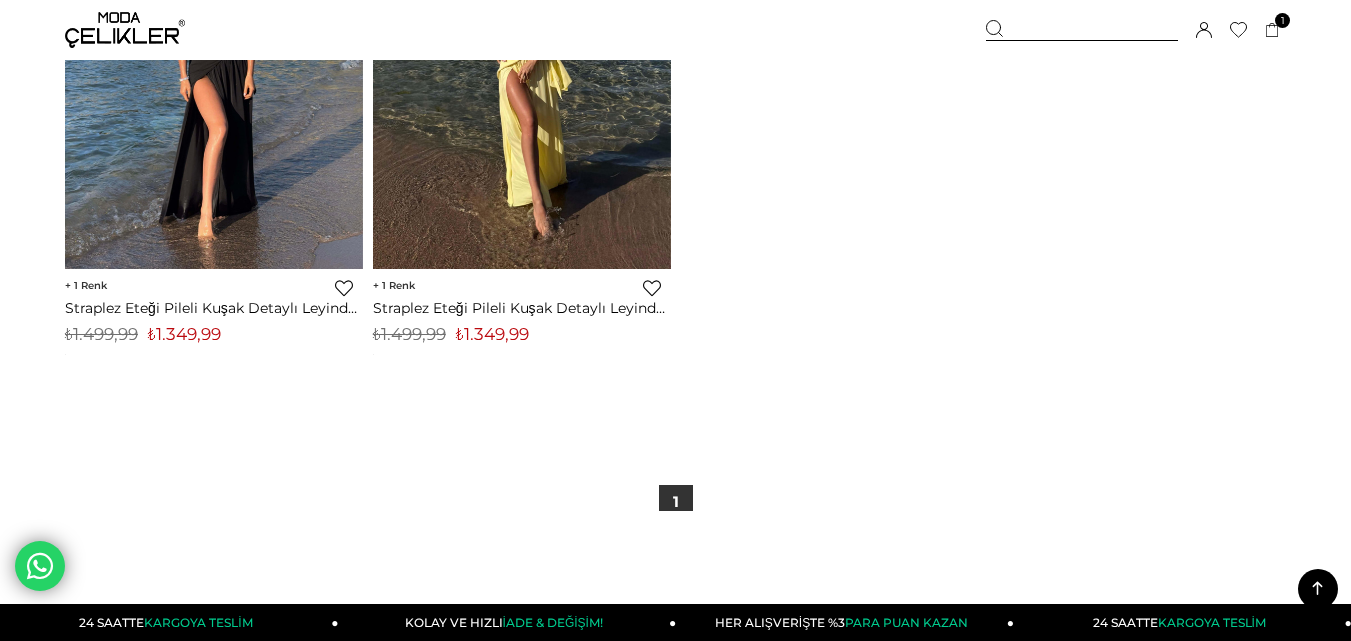 click on "₺1.349,99" at bounding box center [492, 334] 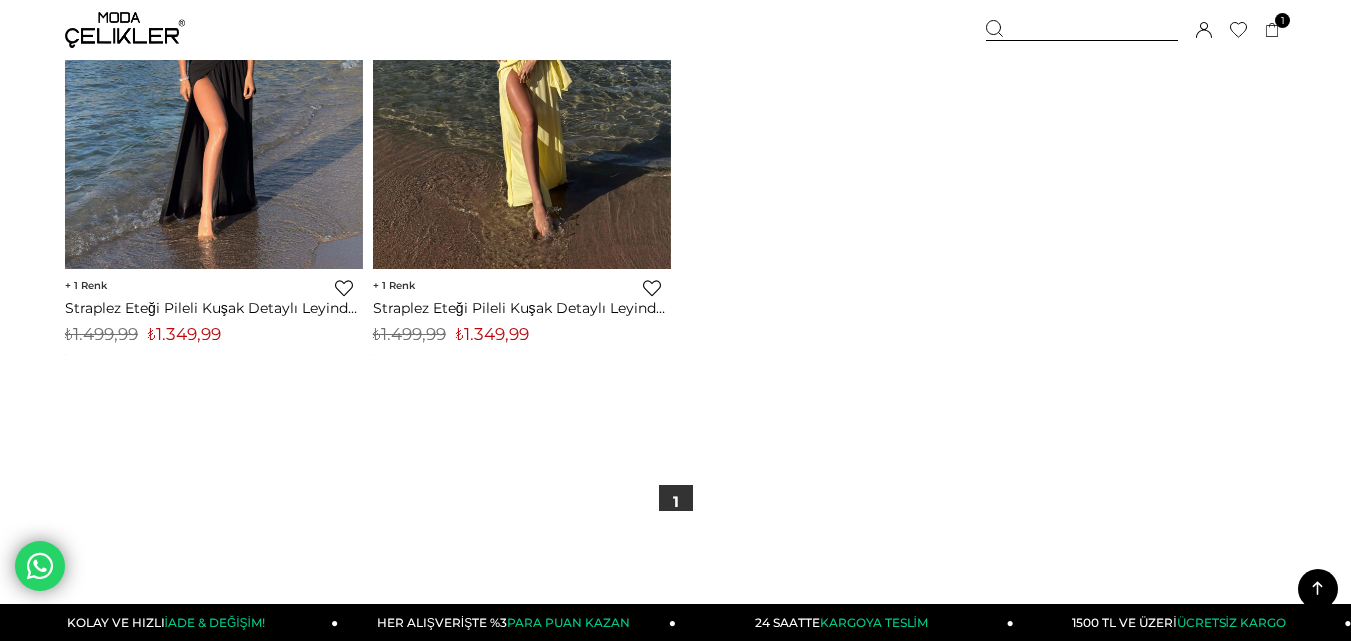 scroll, scrollTop: 0, scrollLeft: 0, axis: both 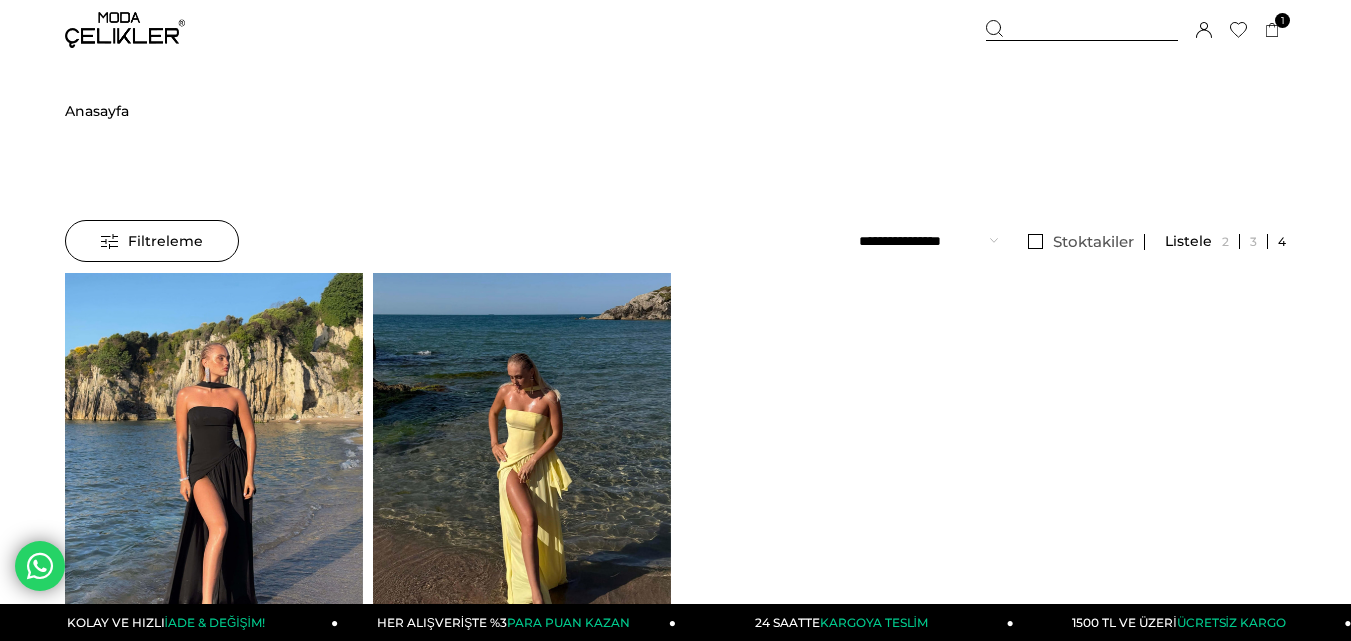 drag, startPoint x: 1043, startPoint y: 25, endPoint x: 806, endPoint y: 47, distance: 238.0189 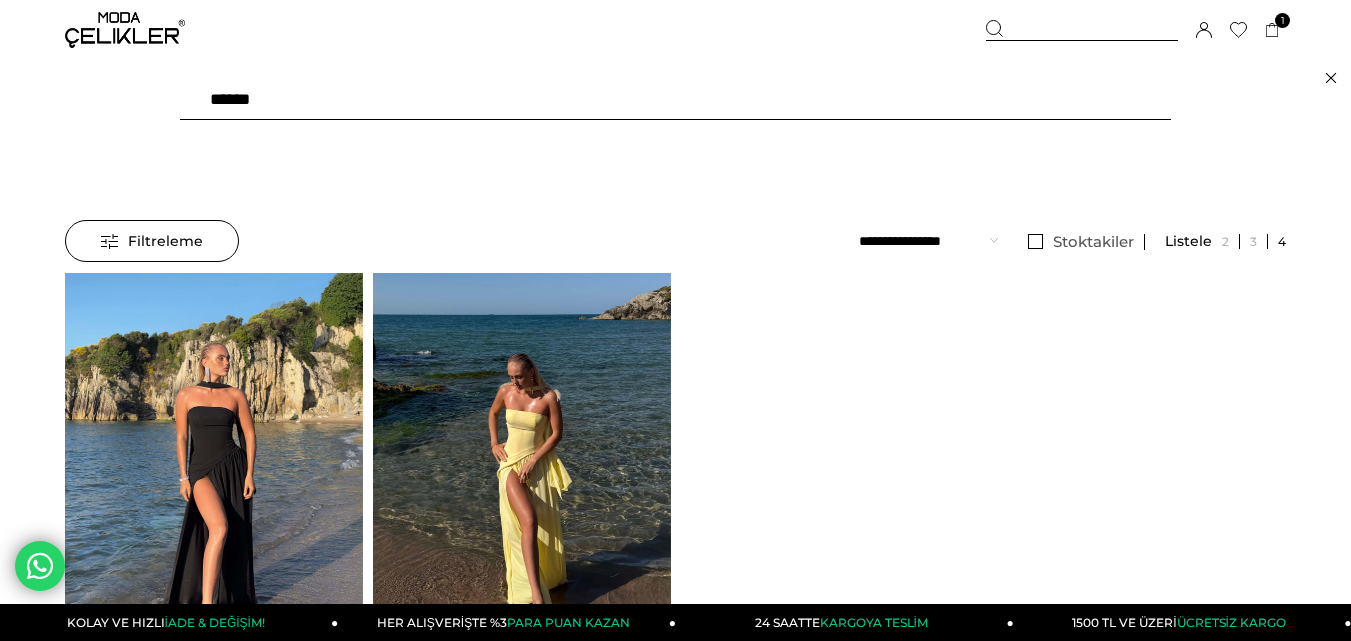 click on "******" at bounding box center [675, 100] 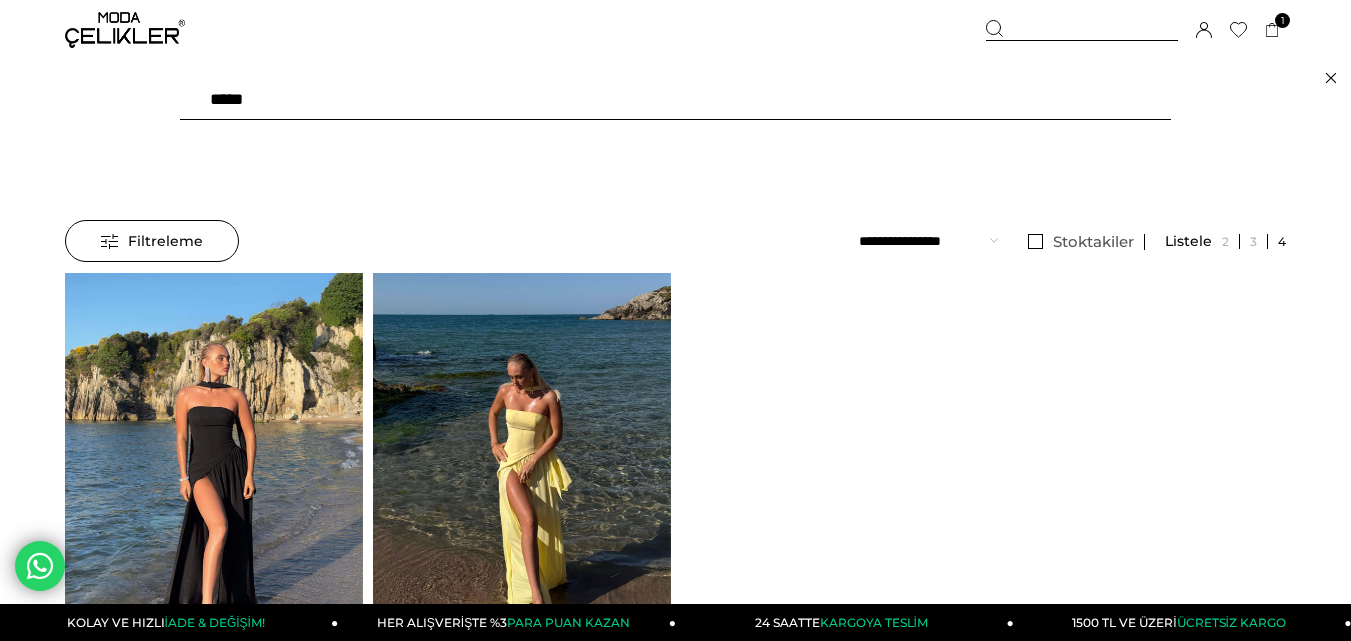 type on "******" 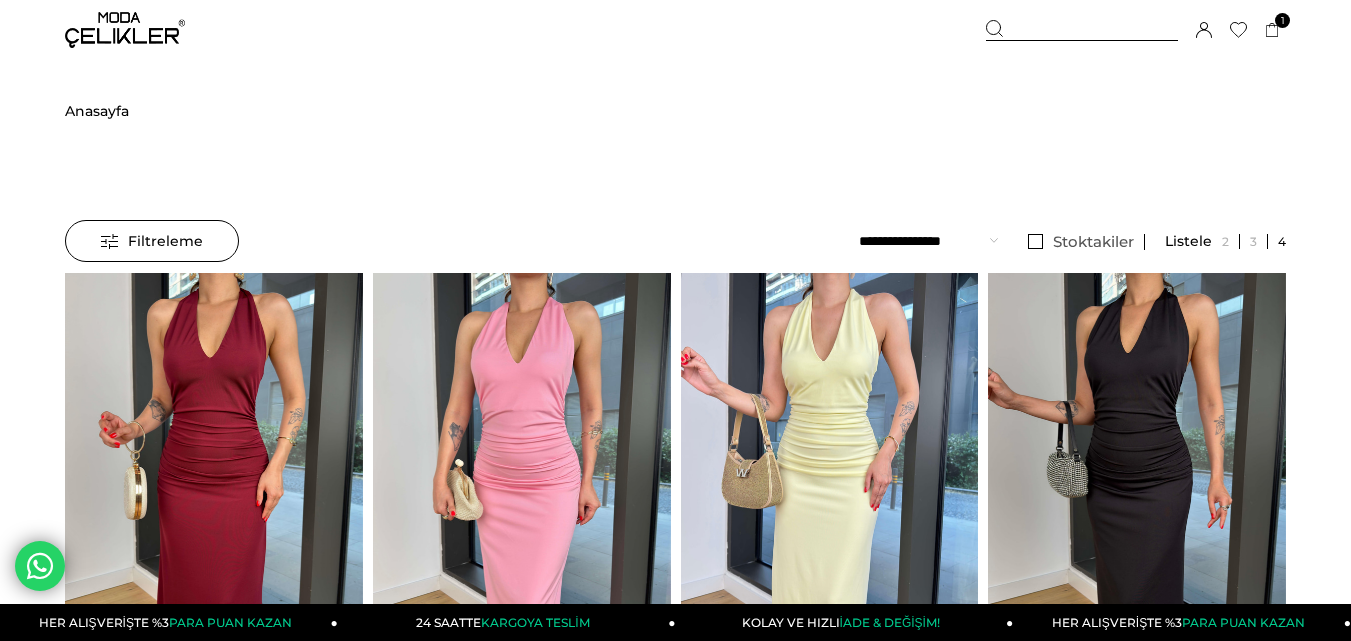 scroll, scrollTop: 0, scrollLeft: 0, axis: both 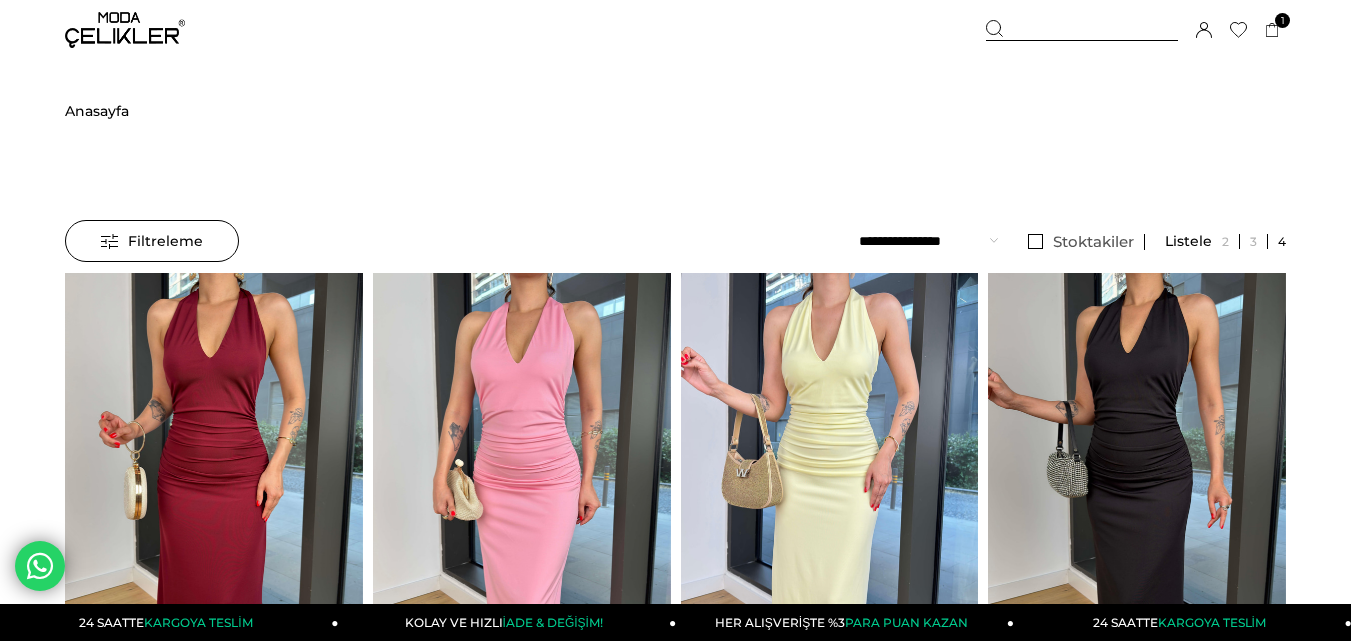 click at bounding box center (1082, 30) 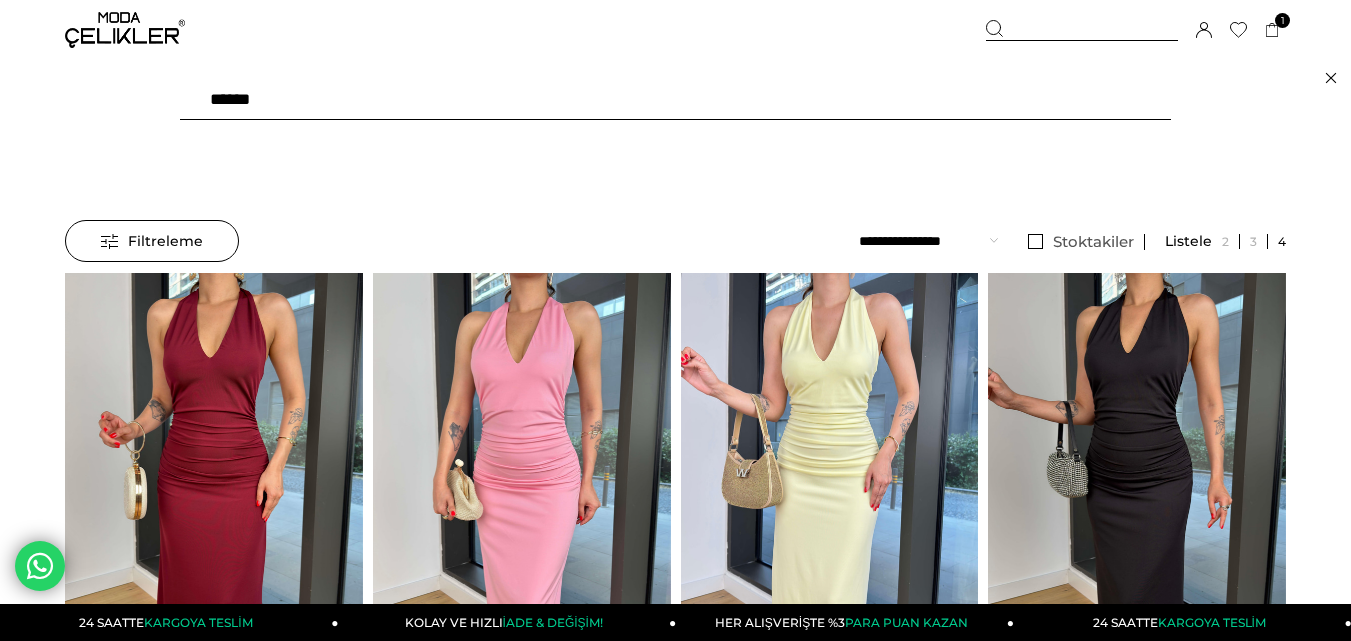click on "******" at bounding box center [675, 100] 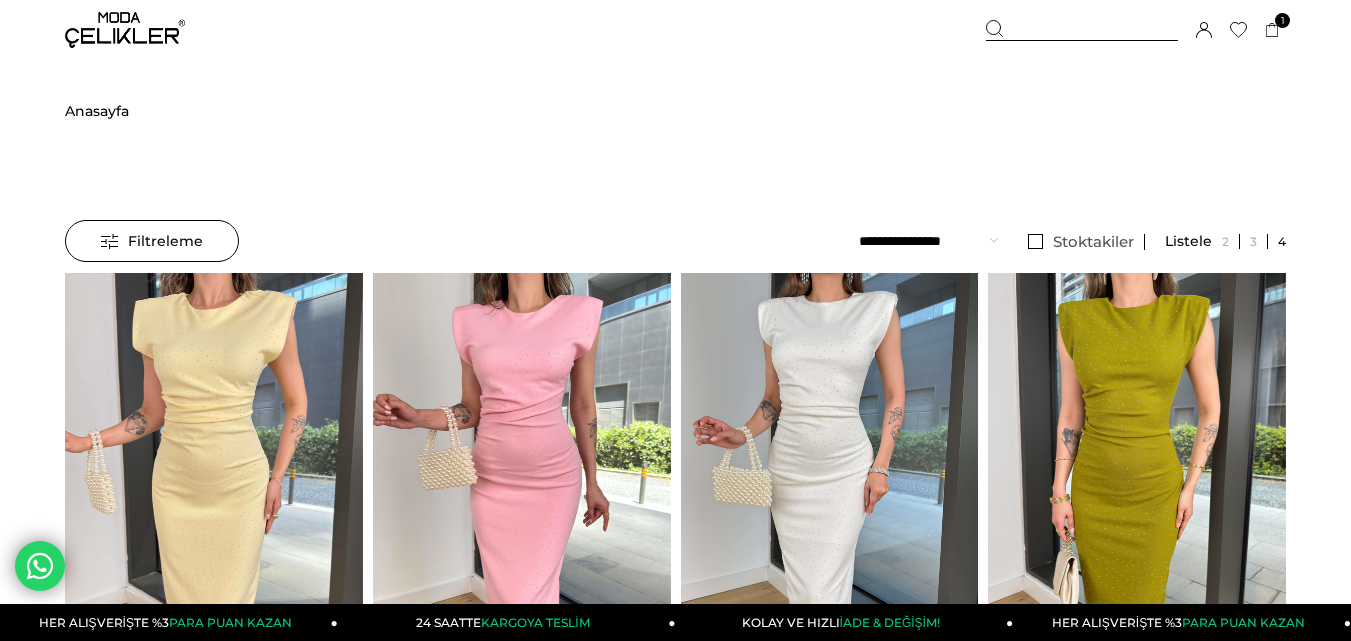scroll, scrollTop: 0, scrollLeft: 0, axis: both 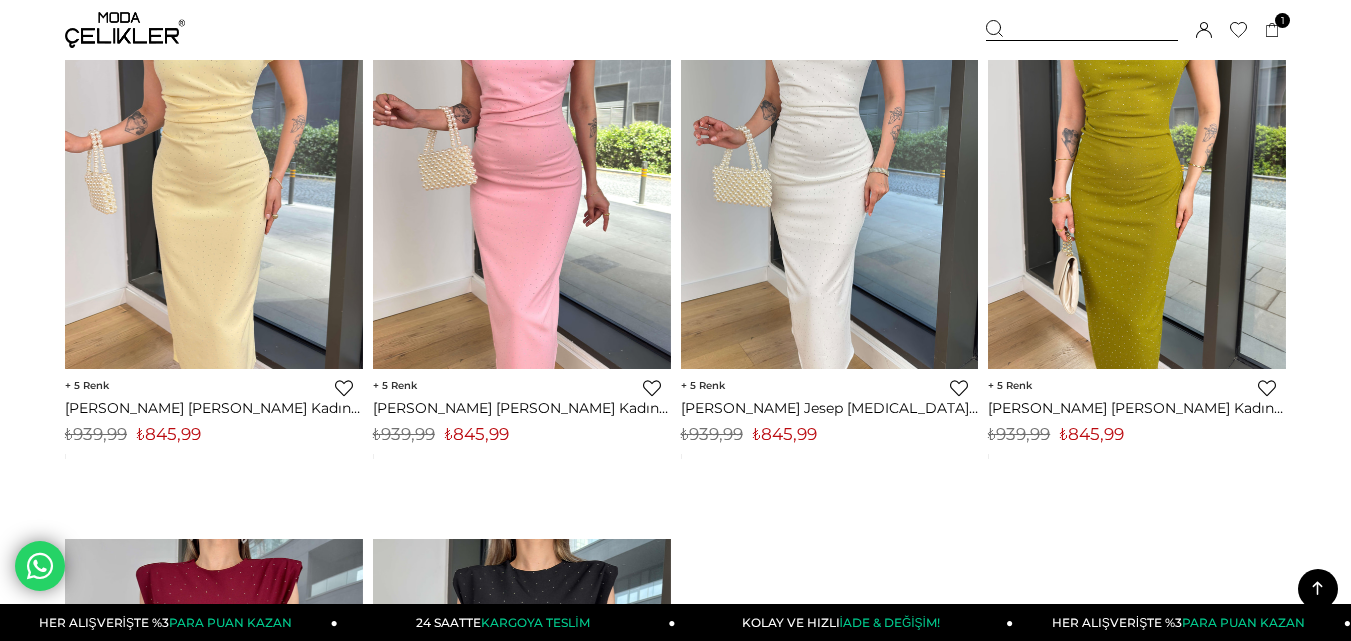 click on "₺845,99" at bounding box center (477, 434) 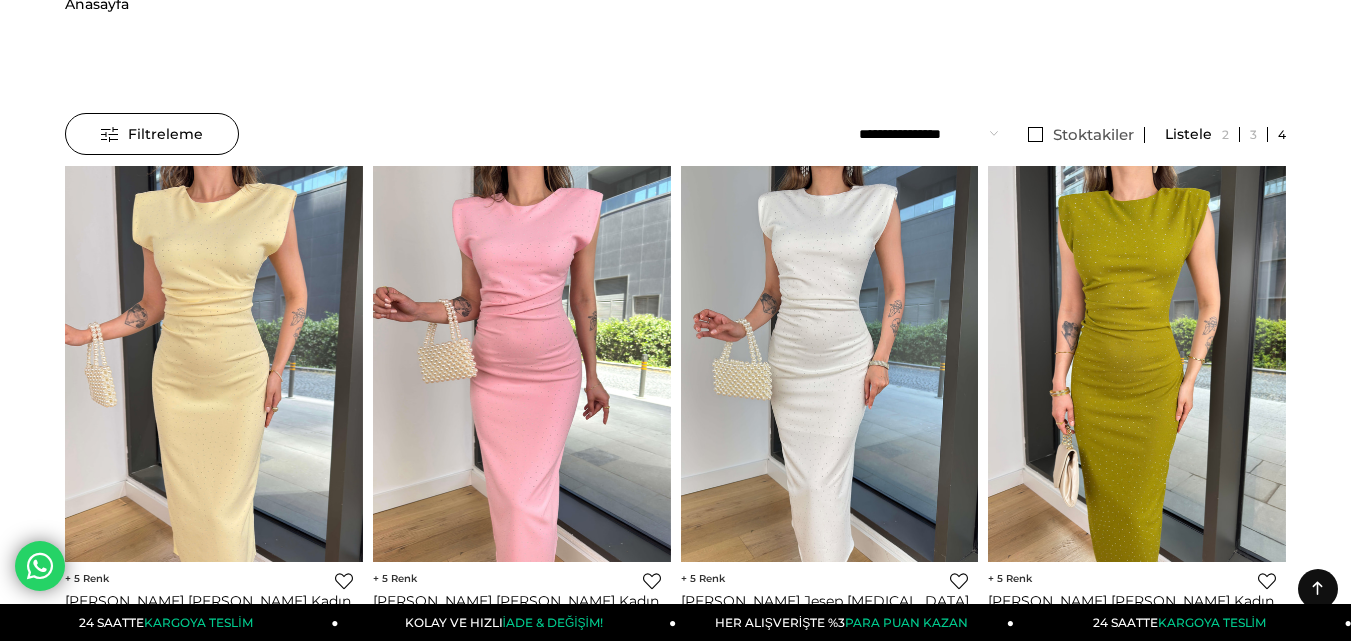 scroll, scrollTop: 0, scrollLeft: 0, axis: both 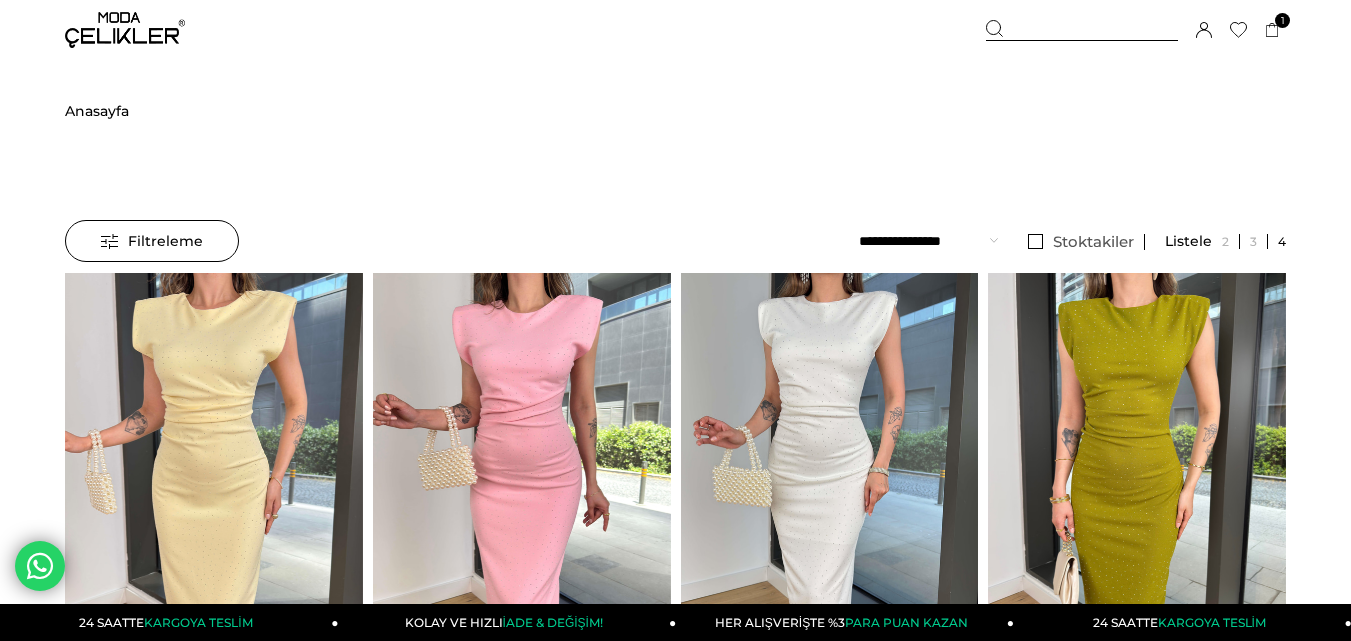 click at bounding box center [1082, 30] 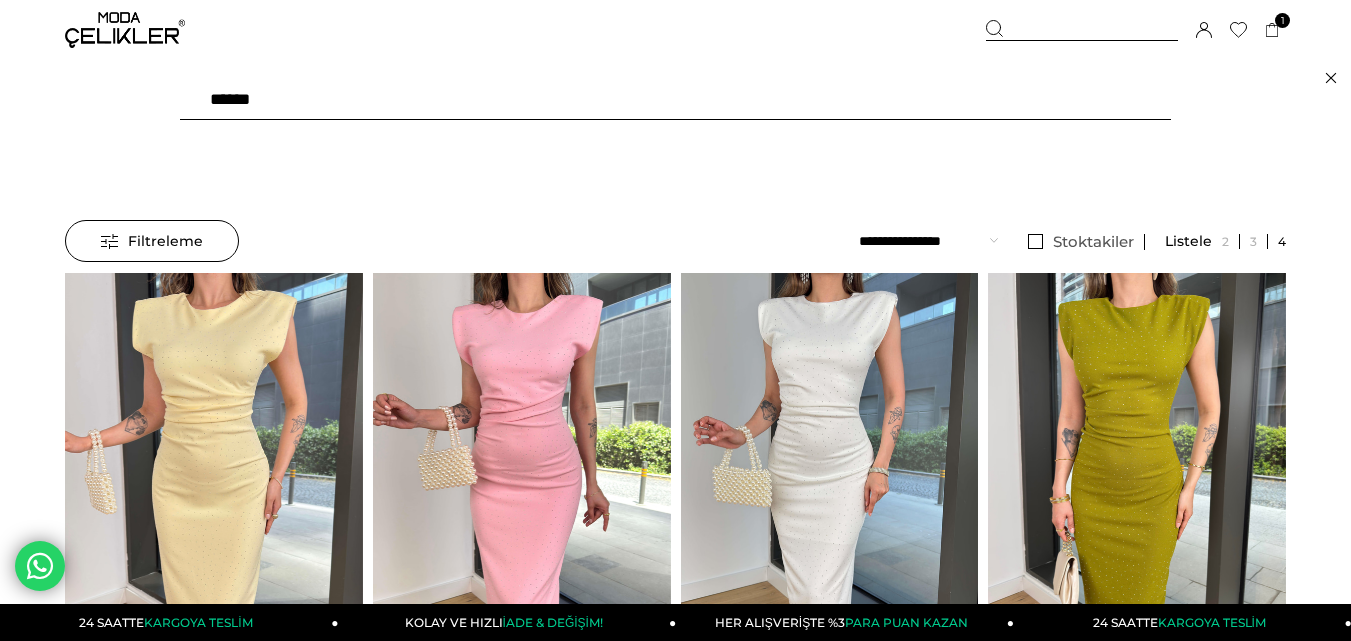 click on "******" at bounding box center [675, 100] 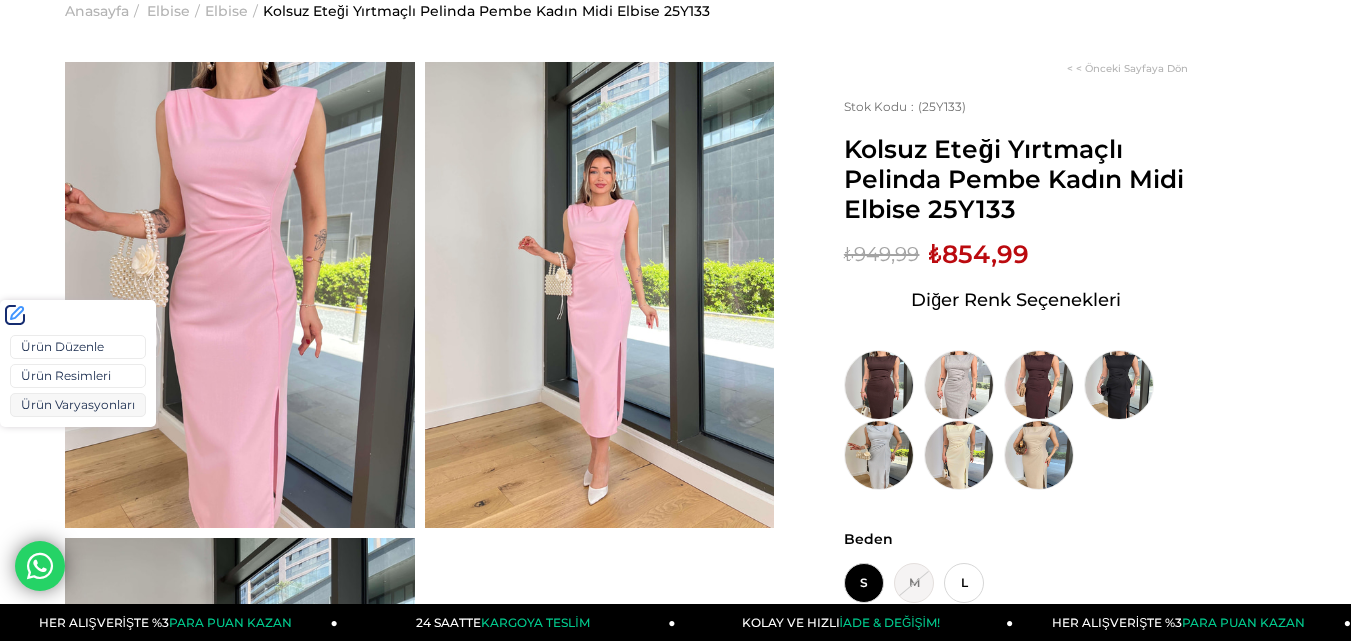 scroll, scrollTop: 100, scrollLeft: 0, axis: vertical 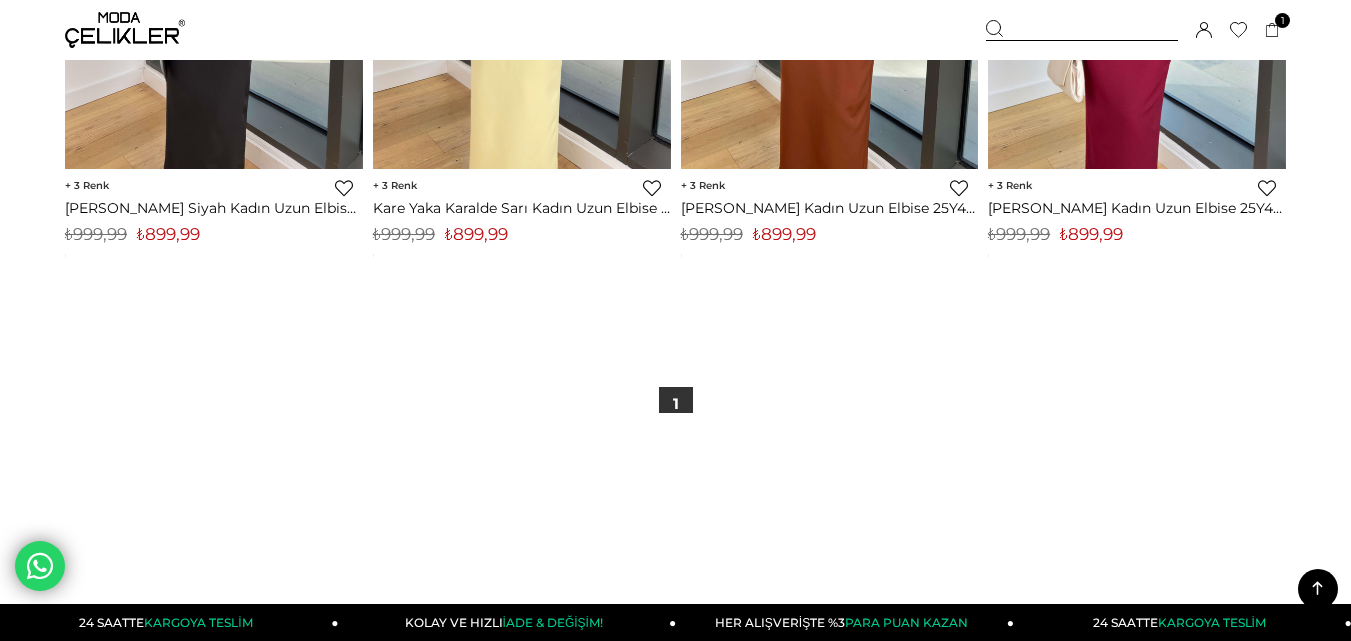 click on "₺899,99" at bounding box center (476, 234) 